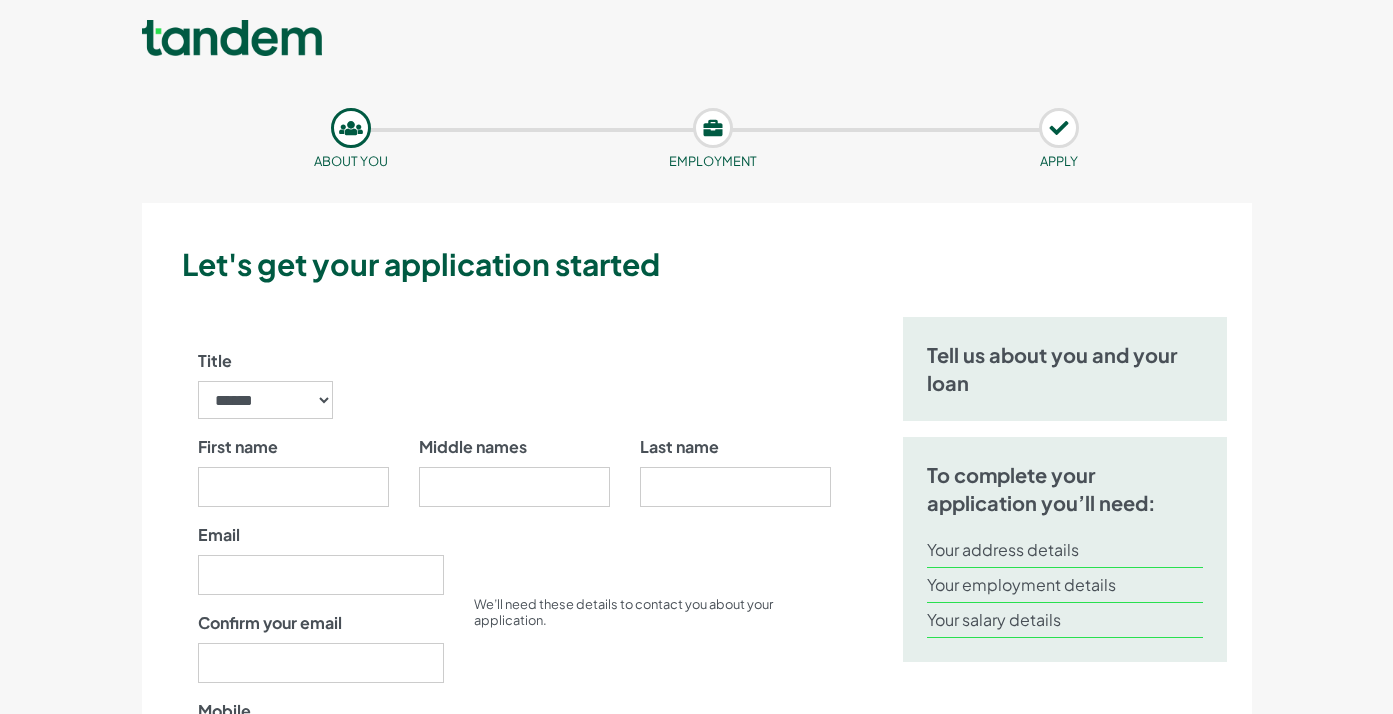 scroll, scrollTop: 0, scrollLeft: 0, axis: both 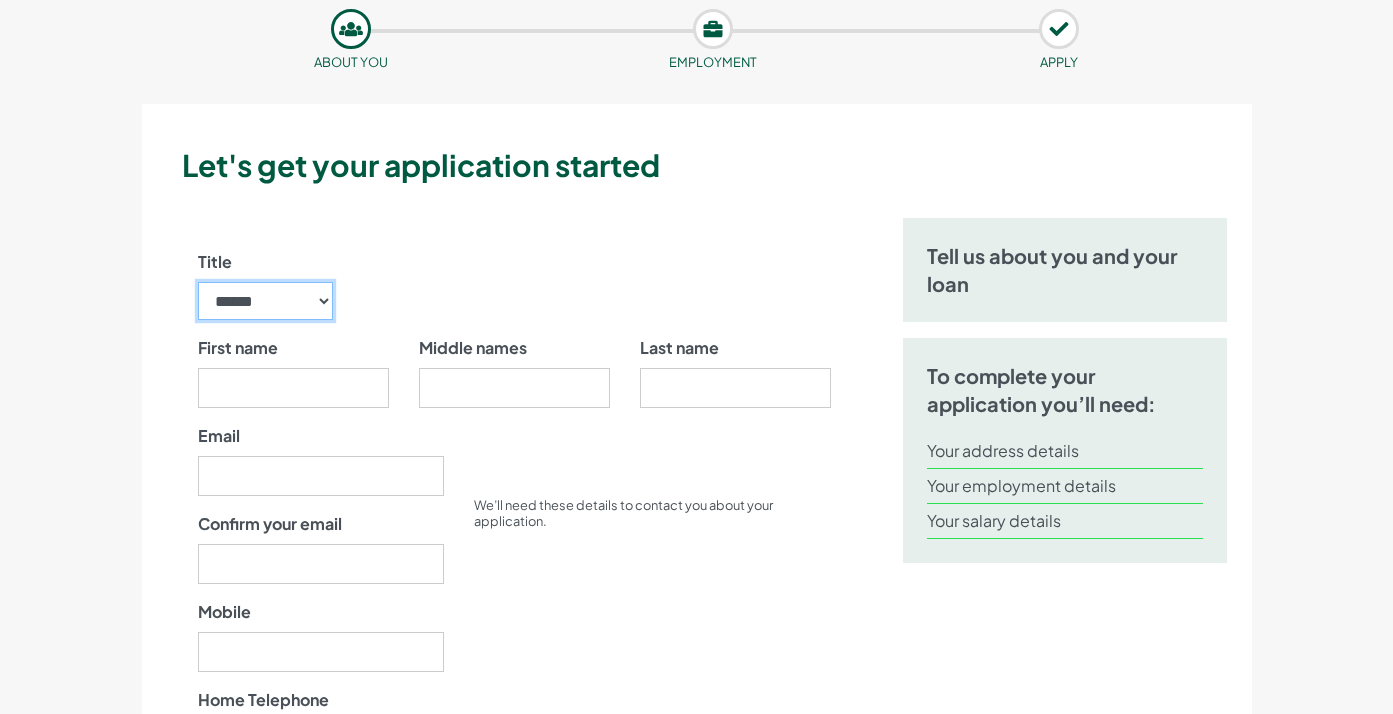 click on "******
**
***
****
**
**
****" at bounding box center [266, 301] 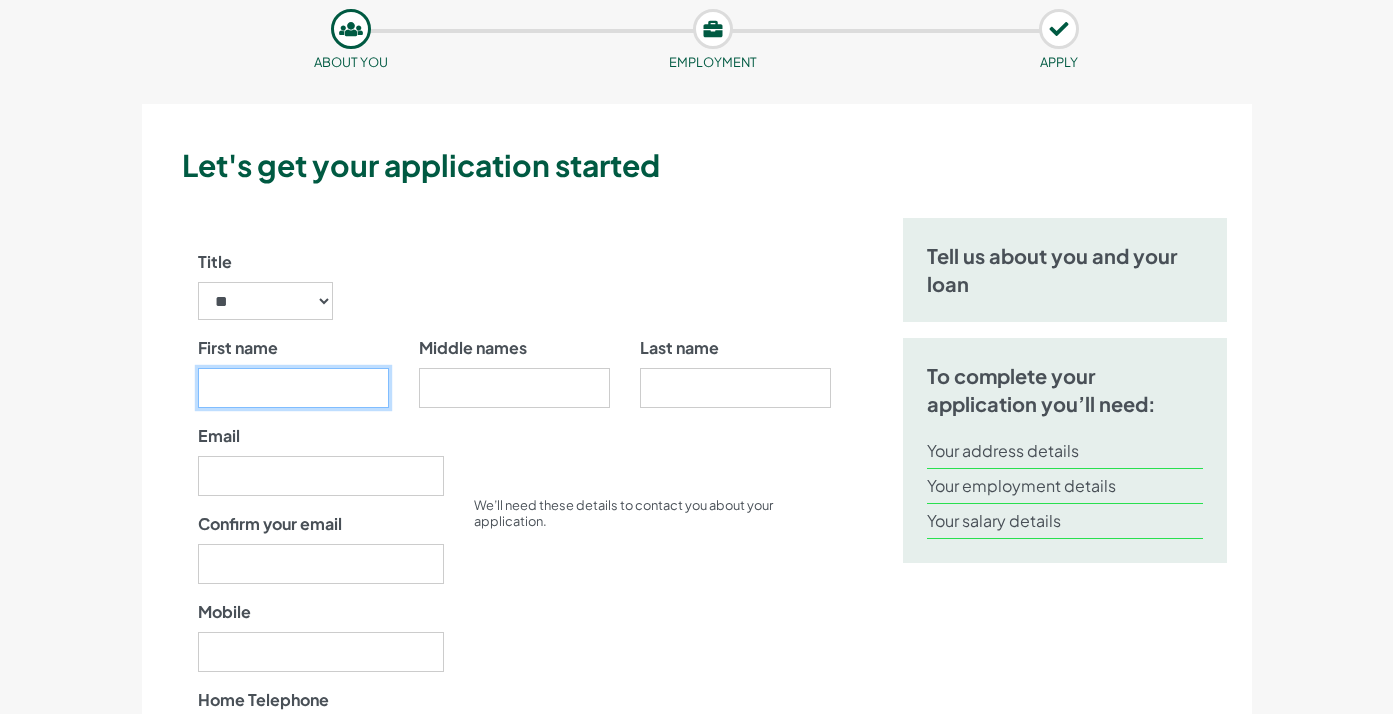 click on "First name" at bounding box center [293, 388] 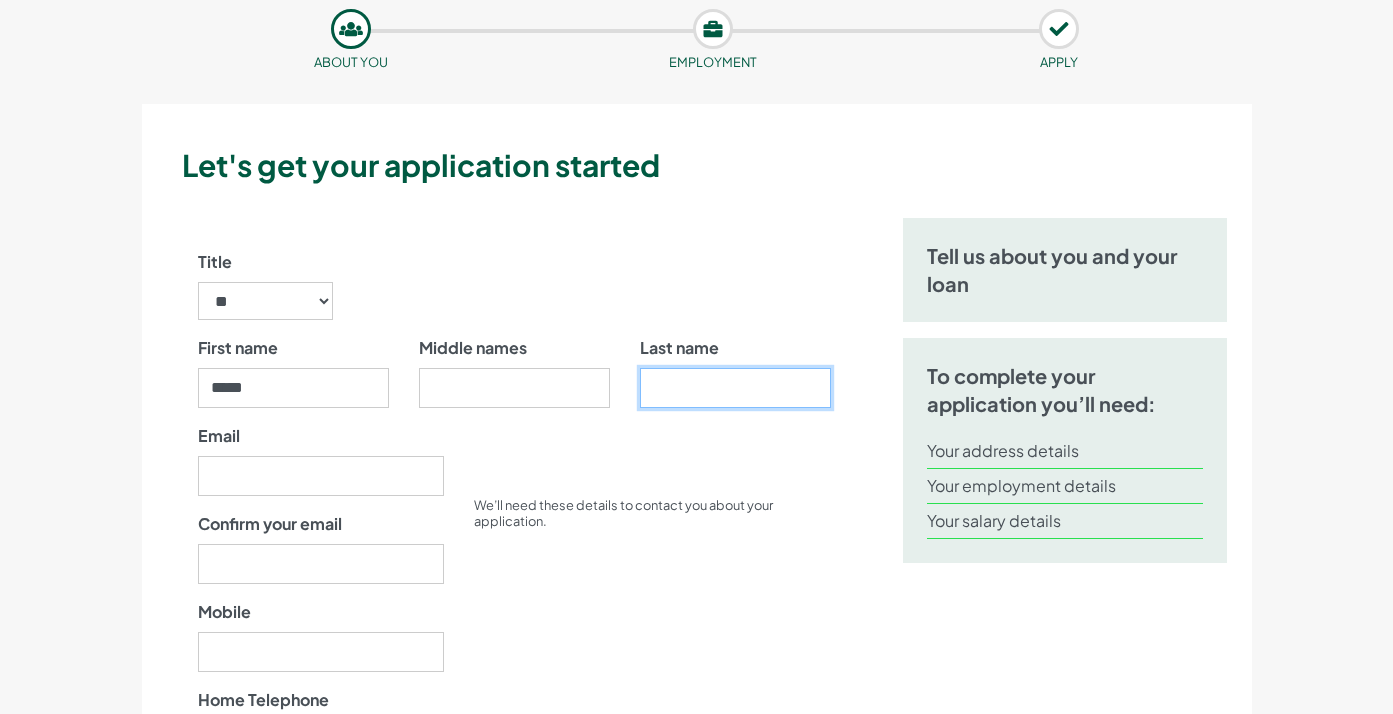 type on "*********" 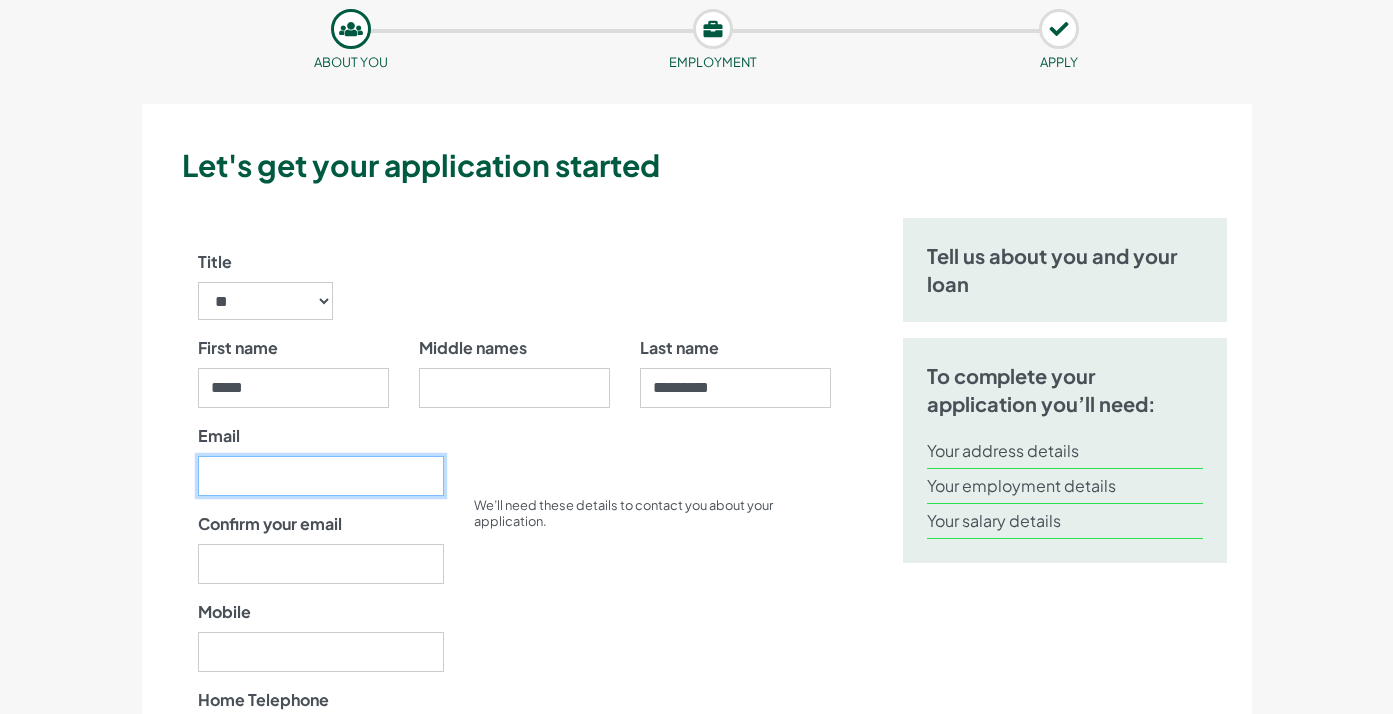 type on "**********" 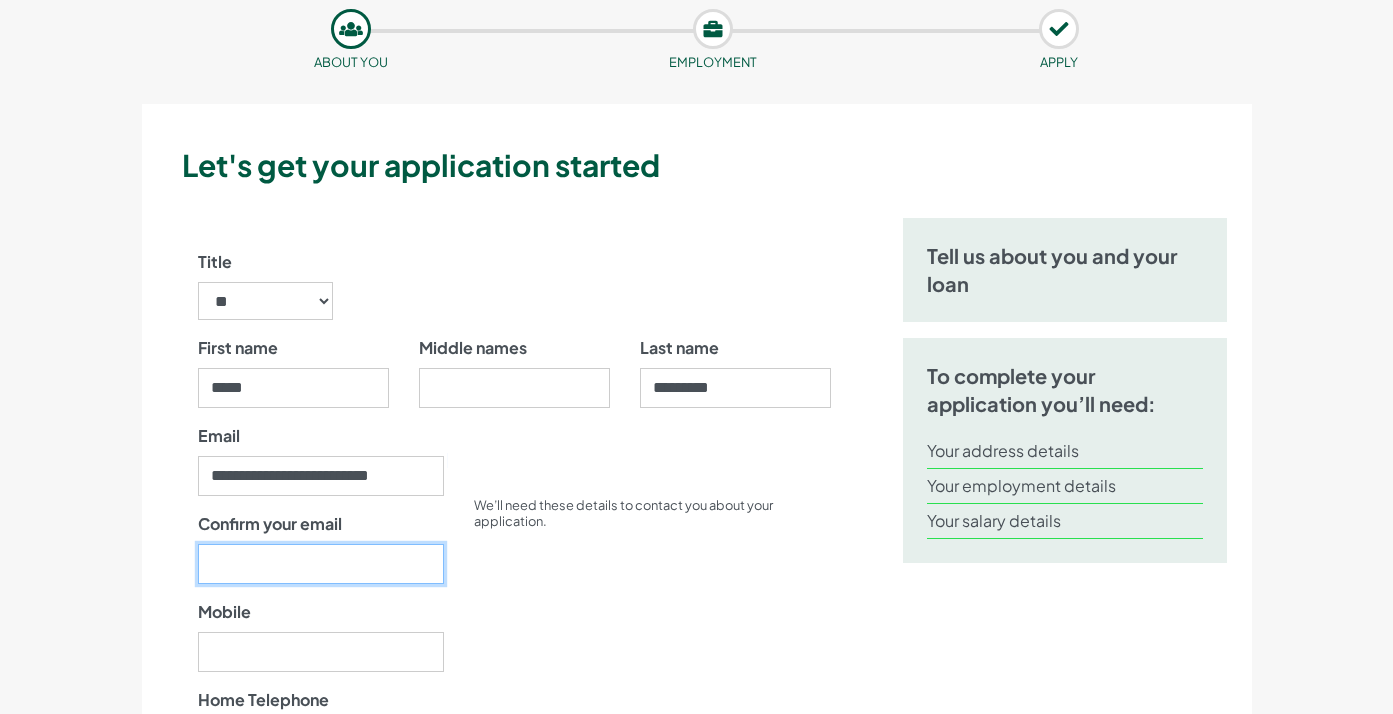 type on "**********" 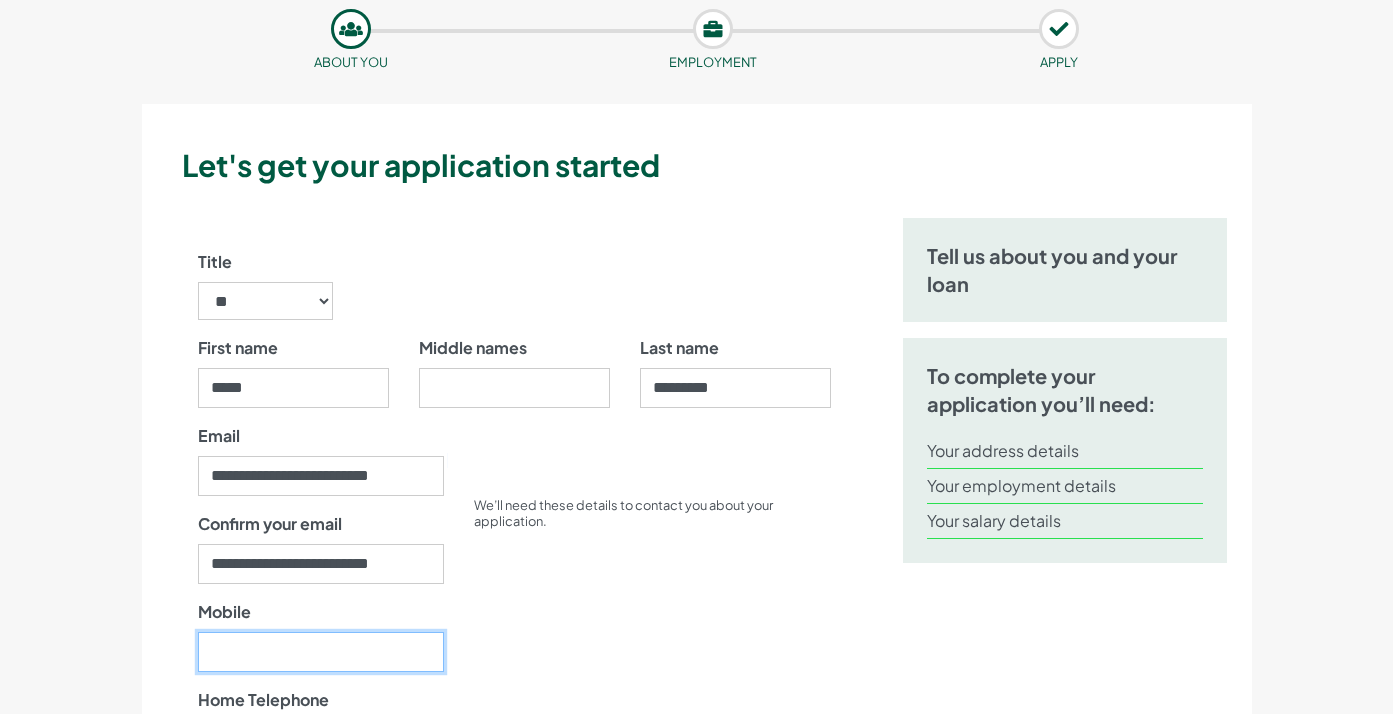 type on "07860635682" 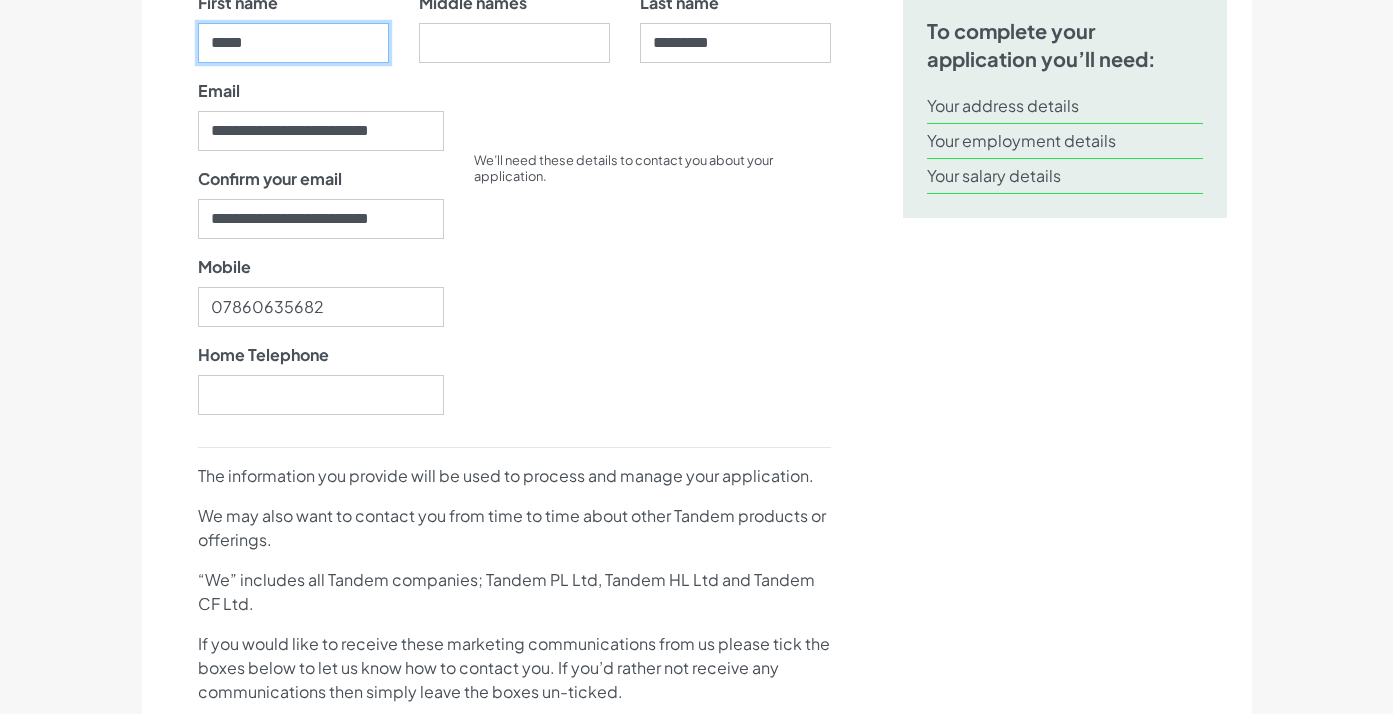 scroll, scrollTop: 461, scrollLeft: 0, axis: vertical 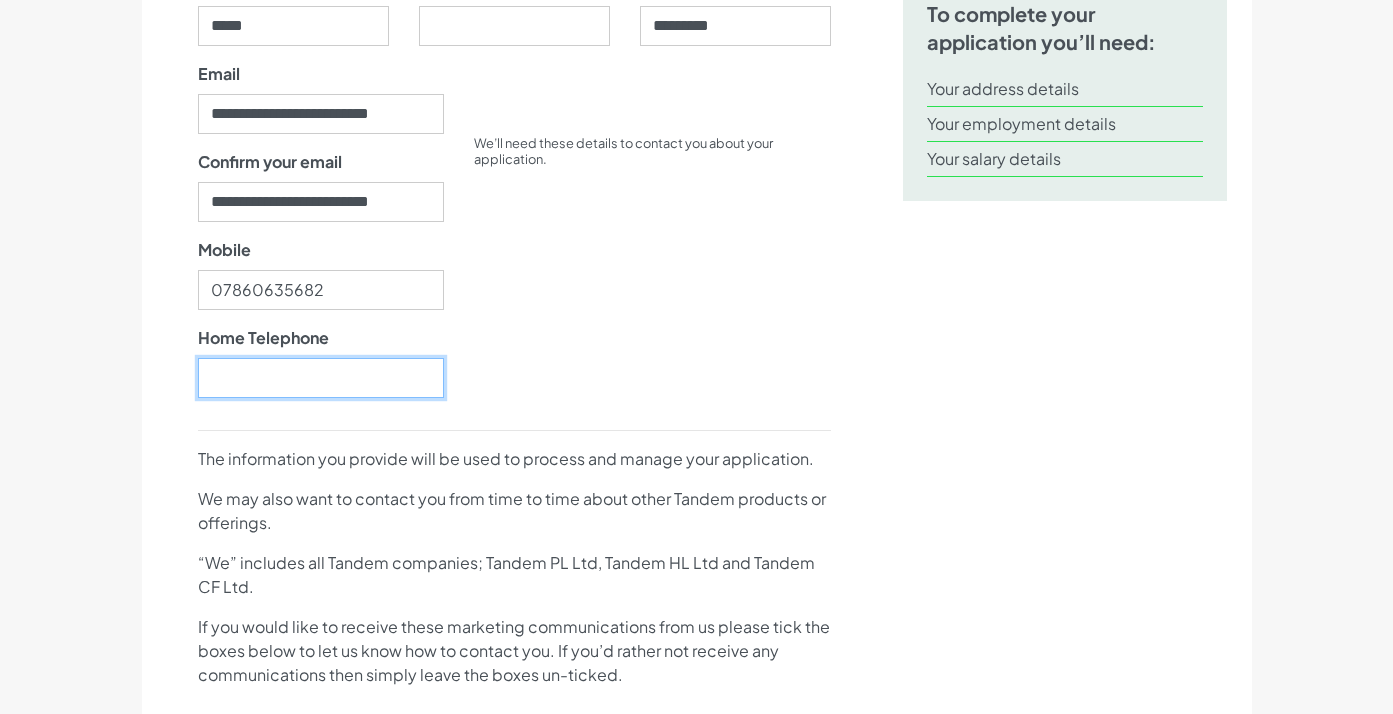 click on "Home Telephone" at bounding box center [321, 378] 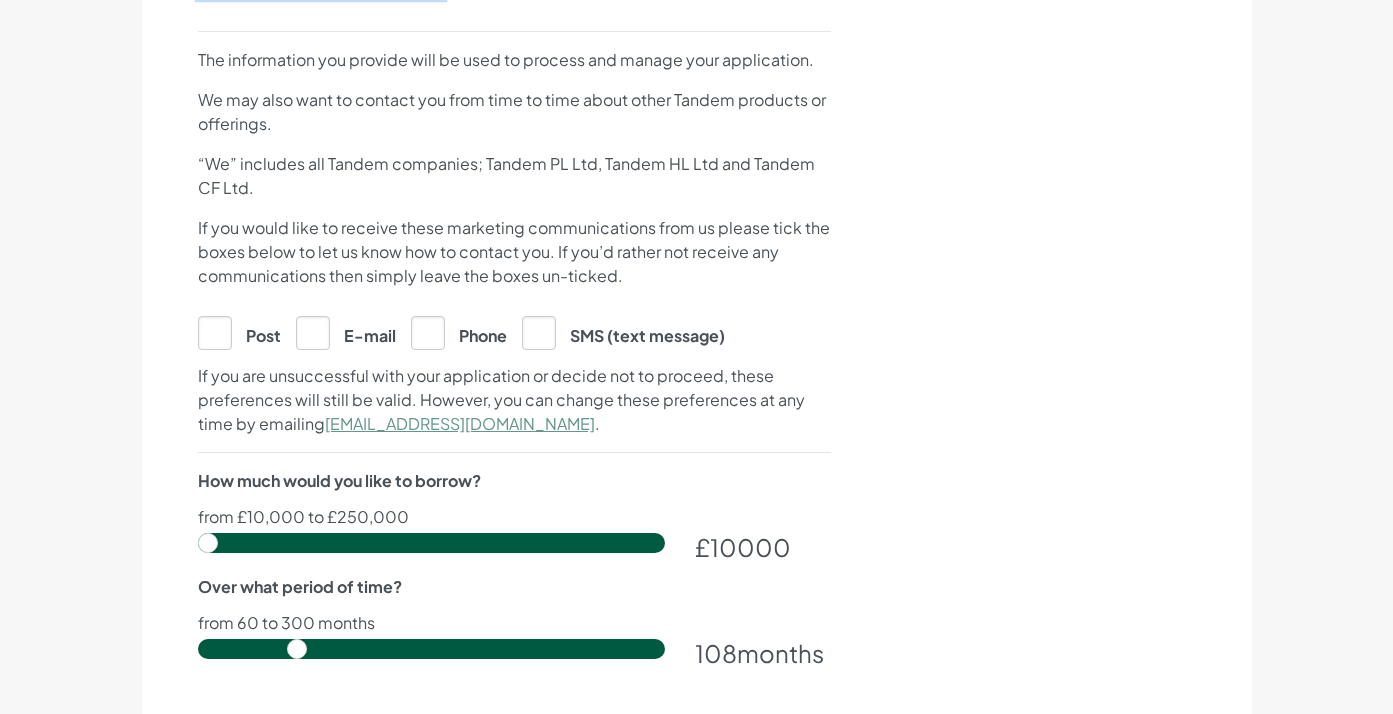 scroll, scrollTop: 912, scrollLeft: 0, axis: vertical 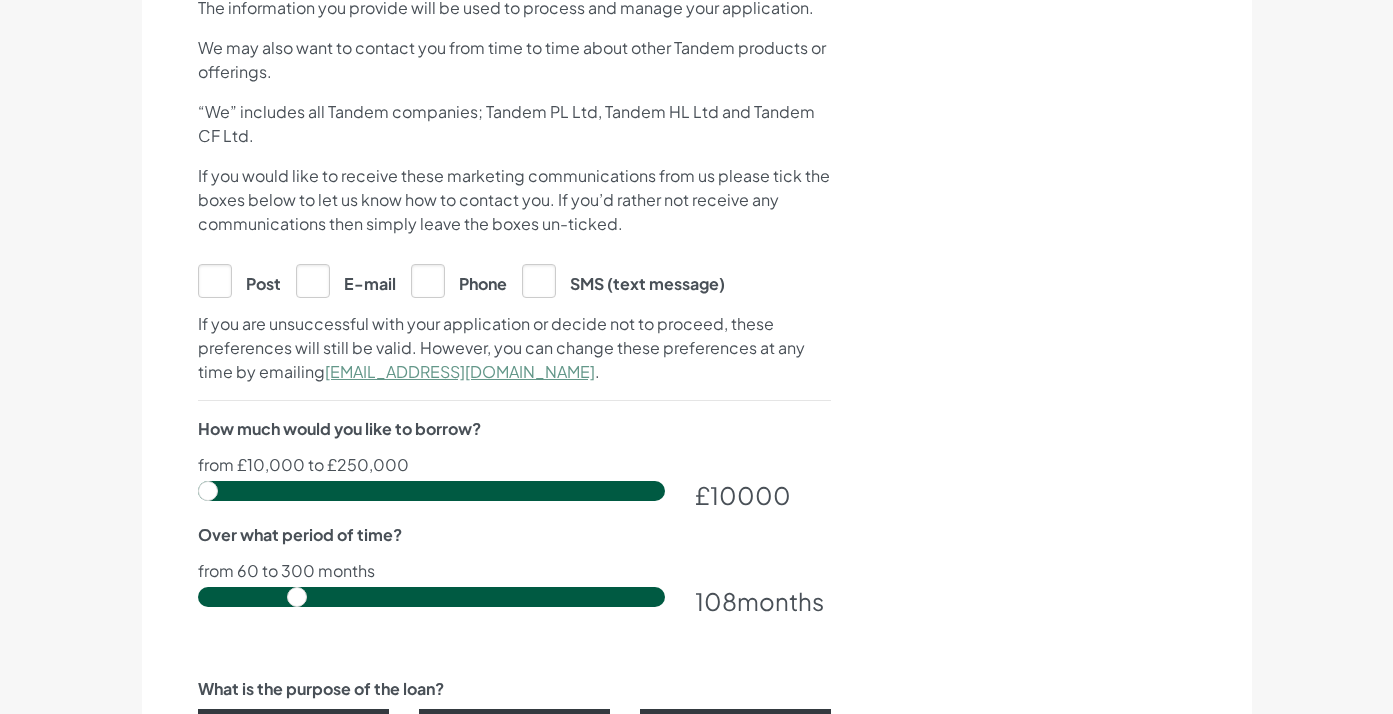 click on "SMS (text message)" at bounding box center [623, 280] 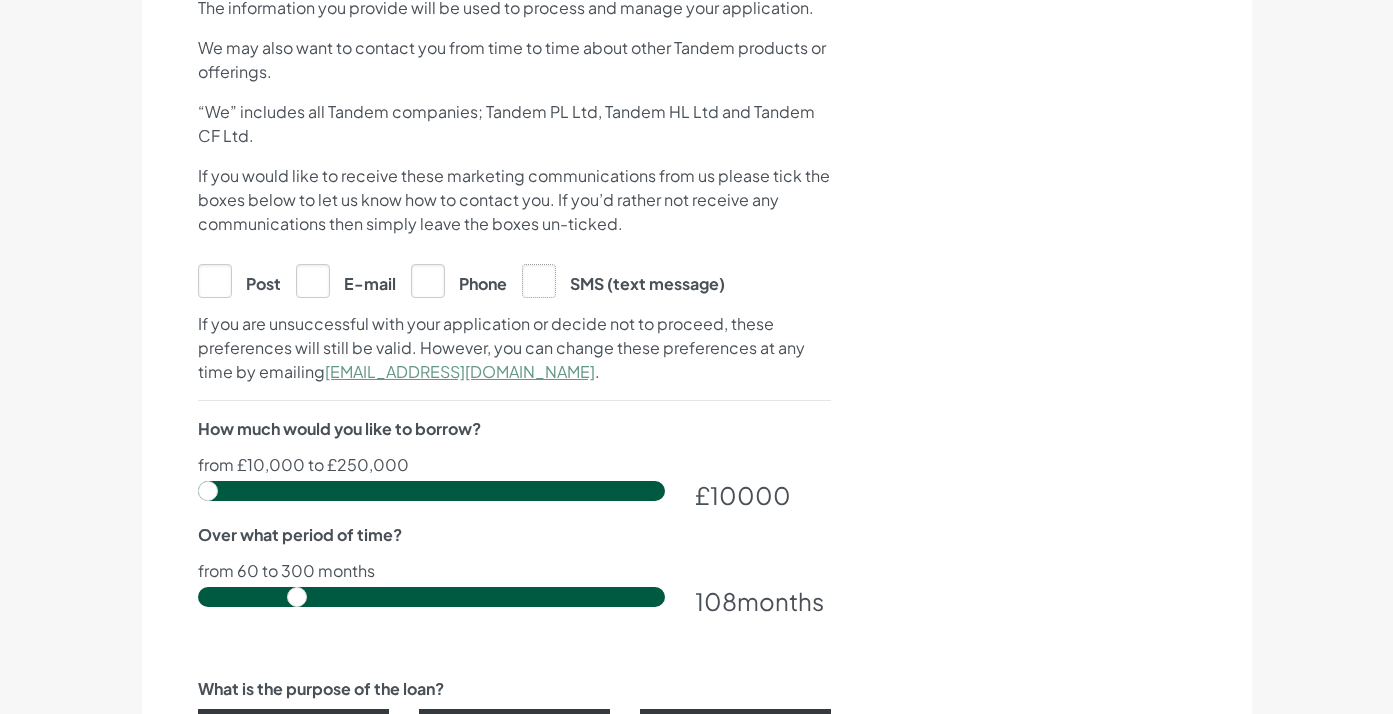 click on "SMS (text message)" at bounding box center [-9471, 280] 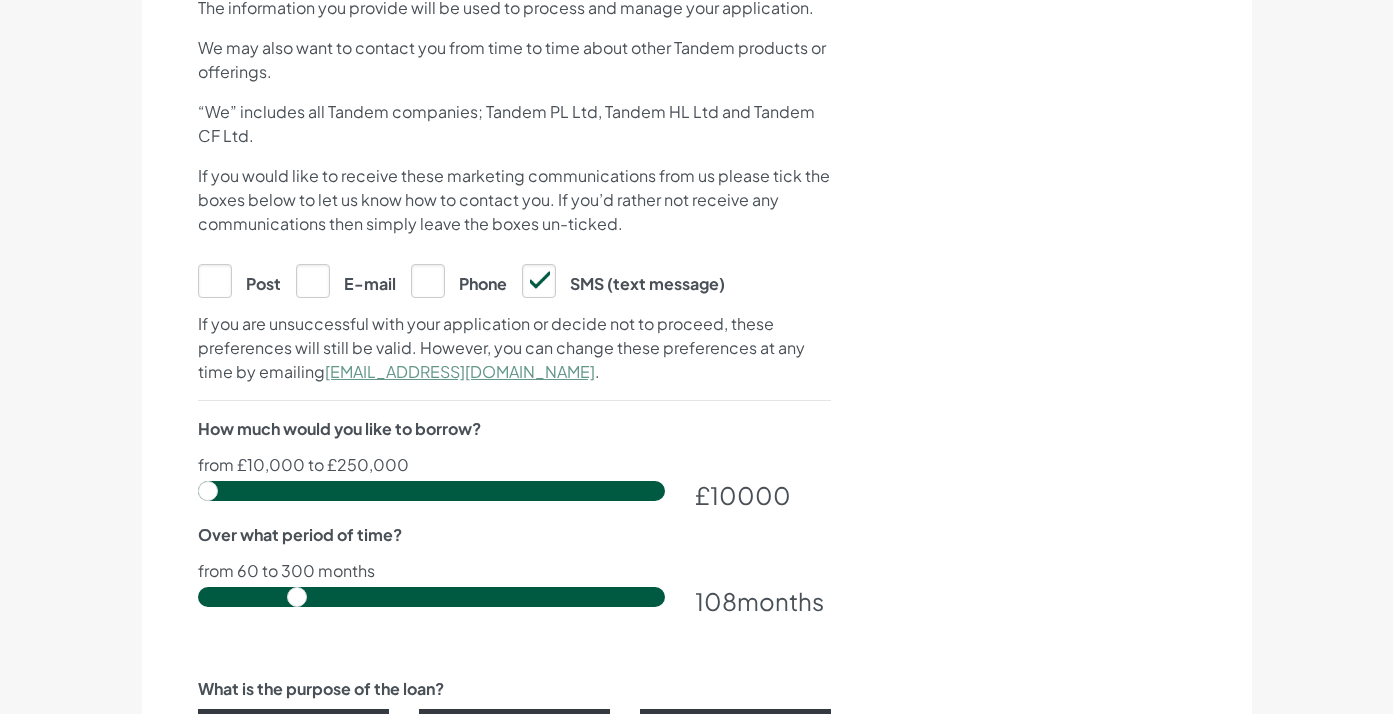 click at bounding box center [431, 494] 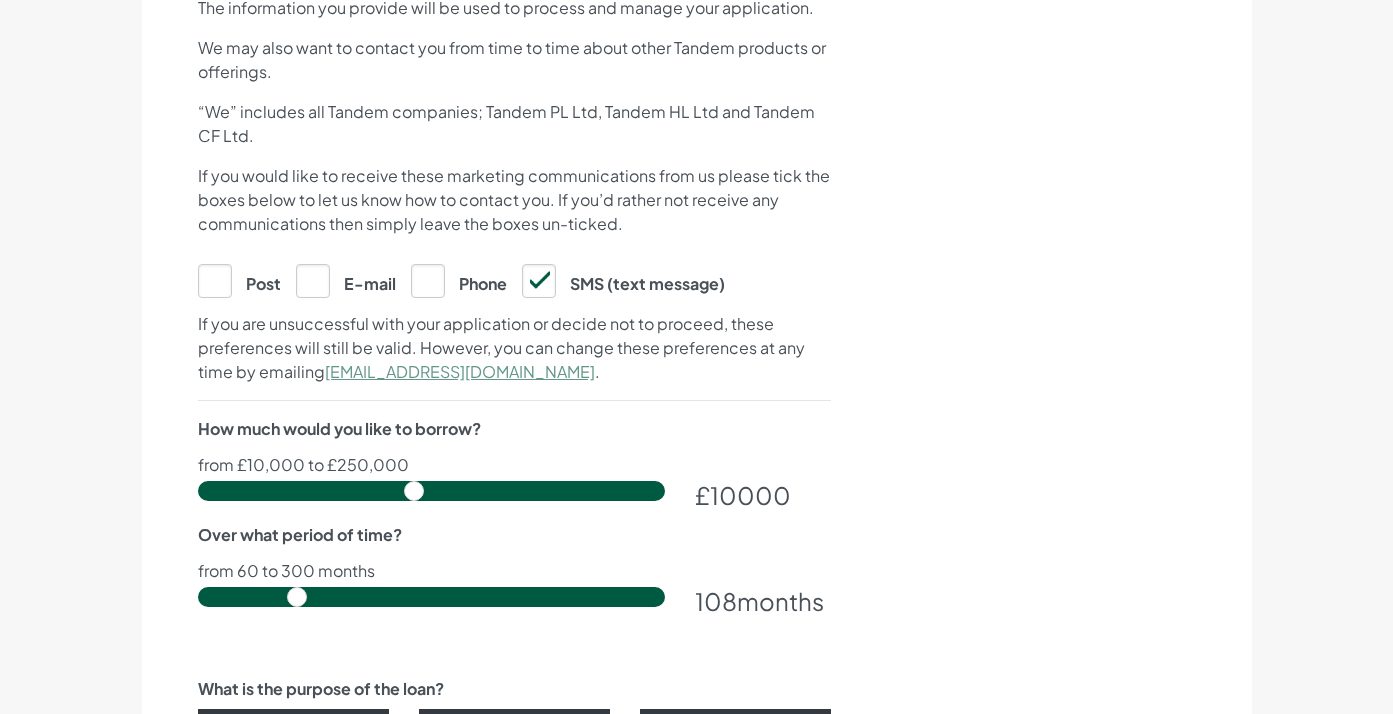 click at bounding box center [431, 491] 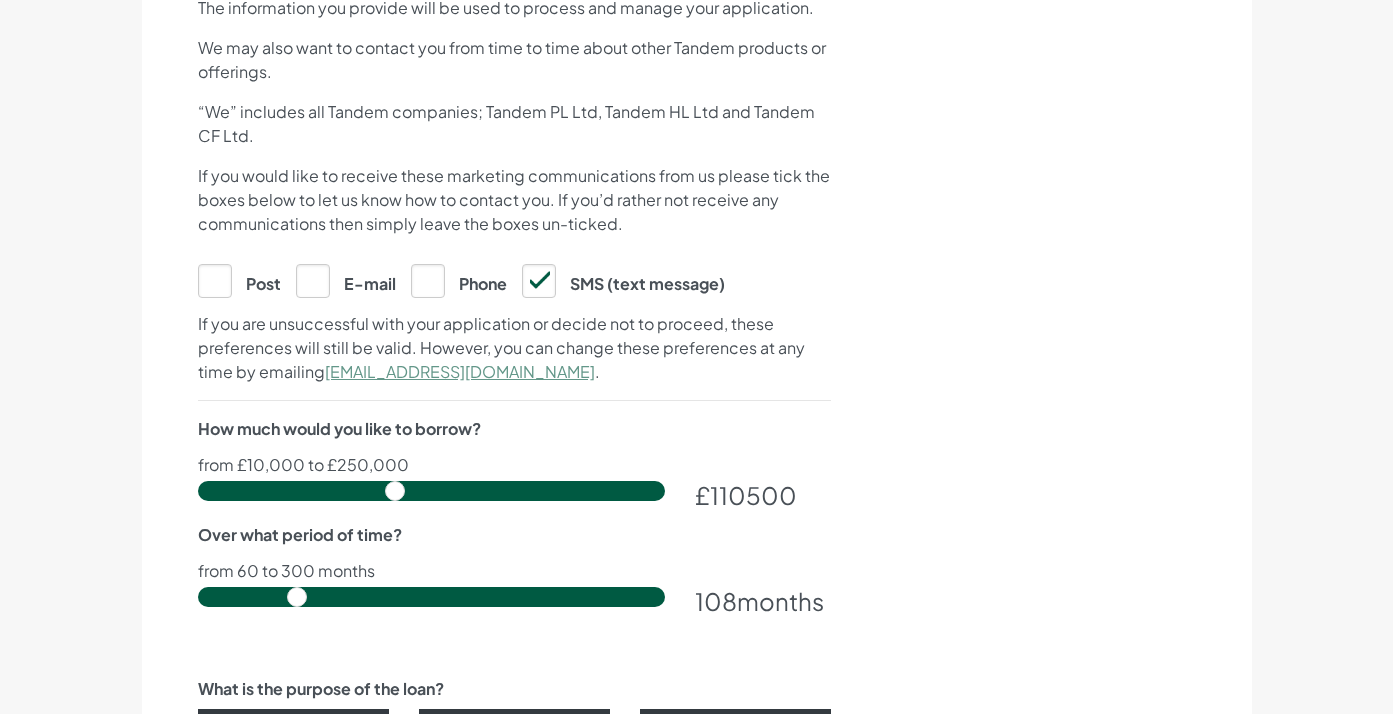drag, startPoint x: 414, startPoint y: 497, endPoint x: 394, endPoint y: 493, distance: 20.396078 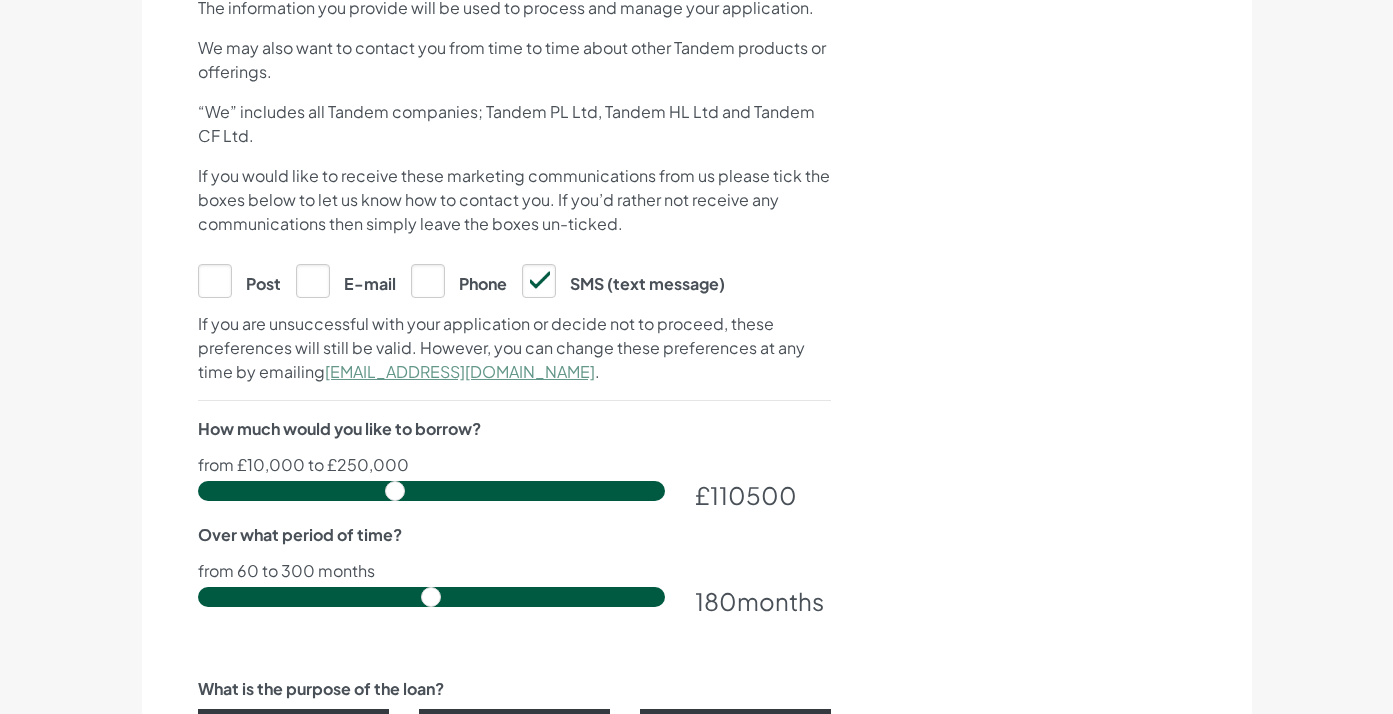 drag, startPoint x: 297, startPoint y: 602, endPoint x: 427, endPoint y: 601, distance: 130.00385 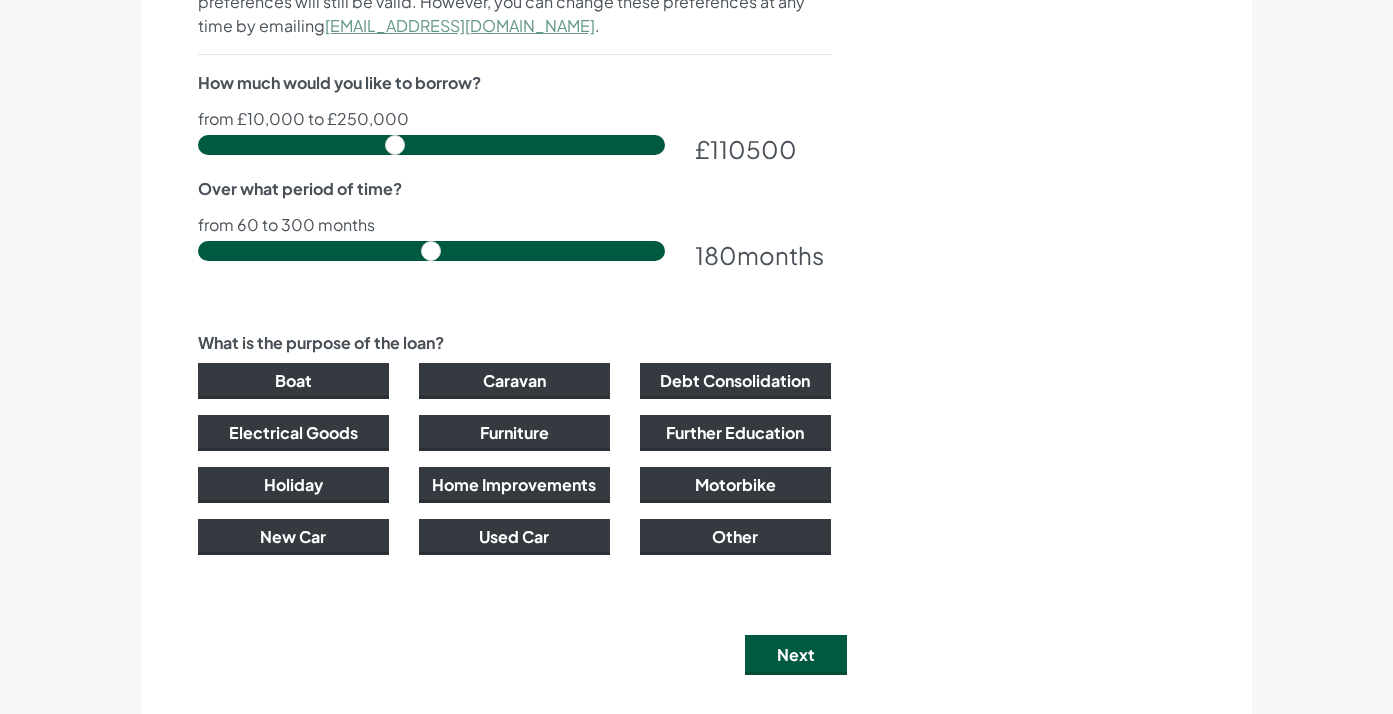 scroll, scrollTop: 1316, scrollLeft: 0, axis: vertical 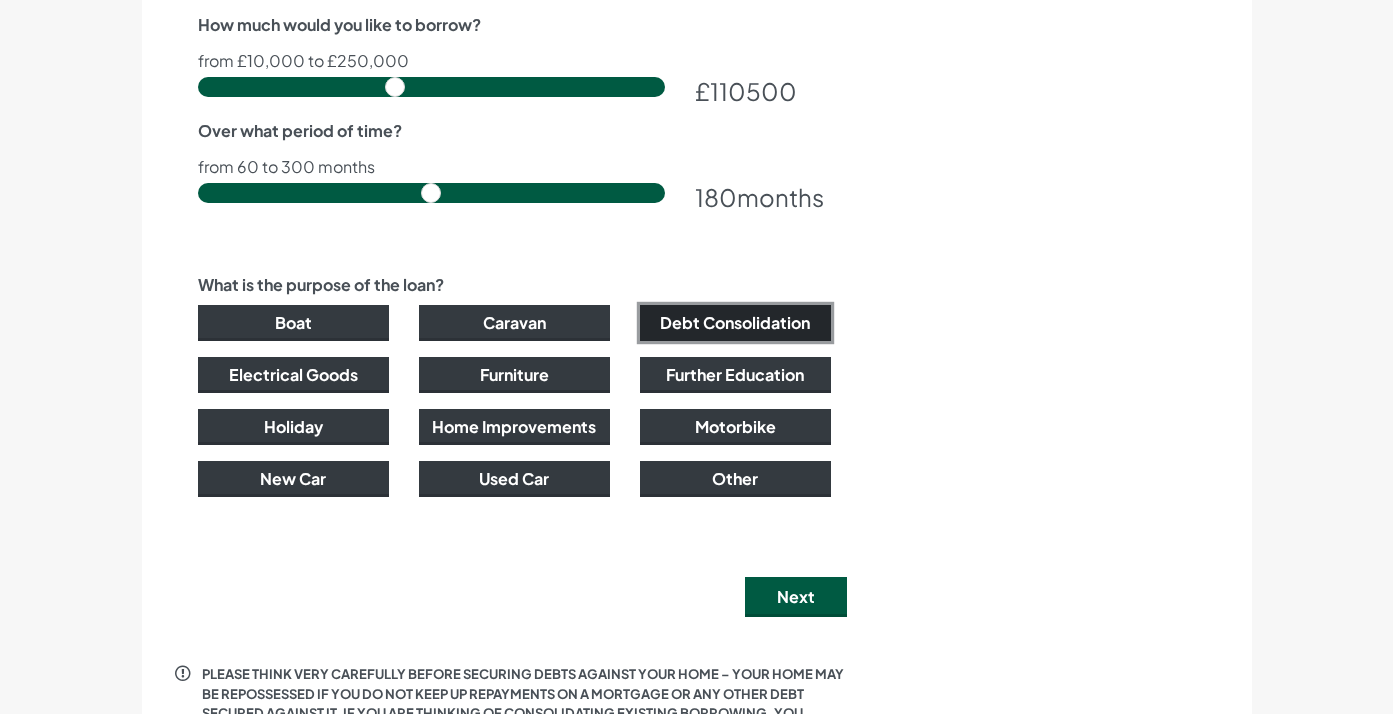 click on "Debt Consolidation" at bounding box center [735, 323] 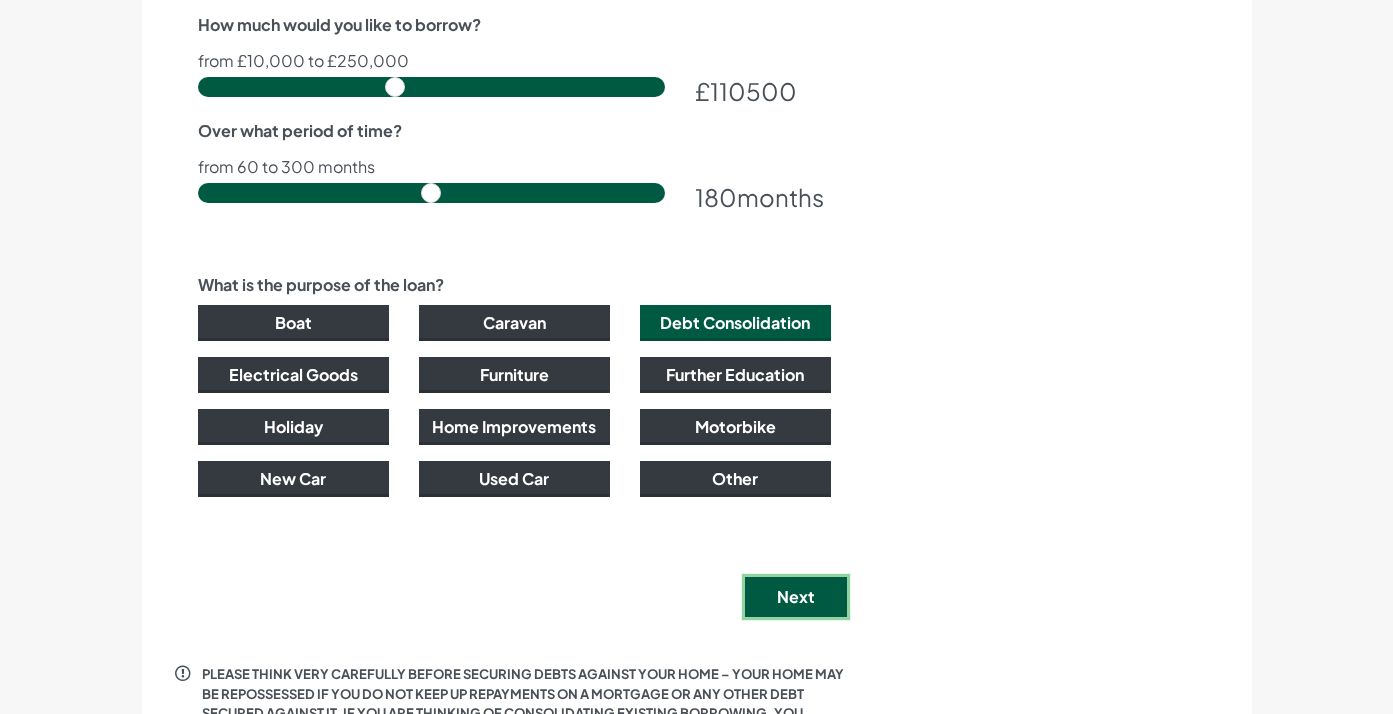 click on "Next" at bounding box center [796, 597] 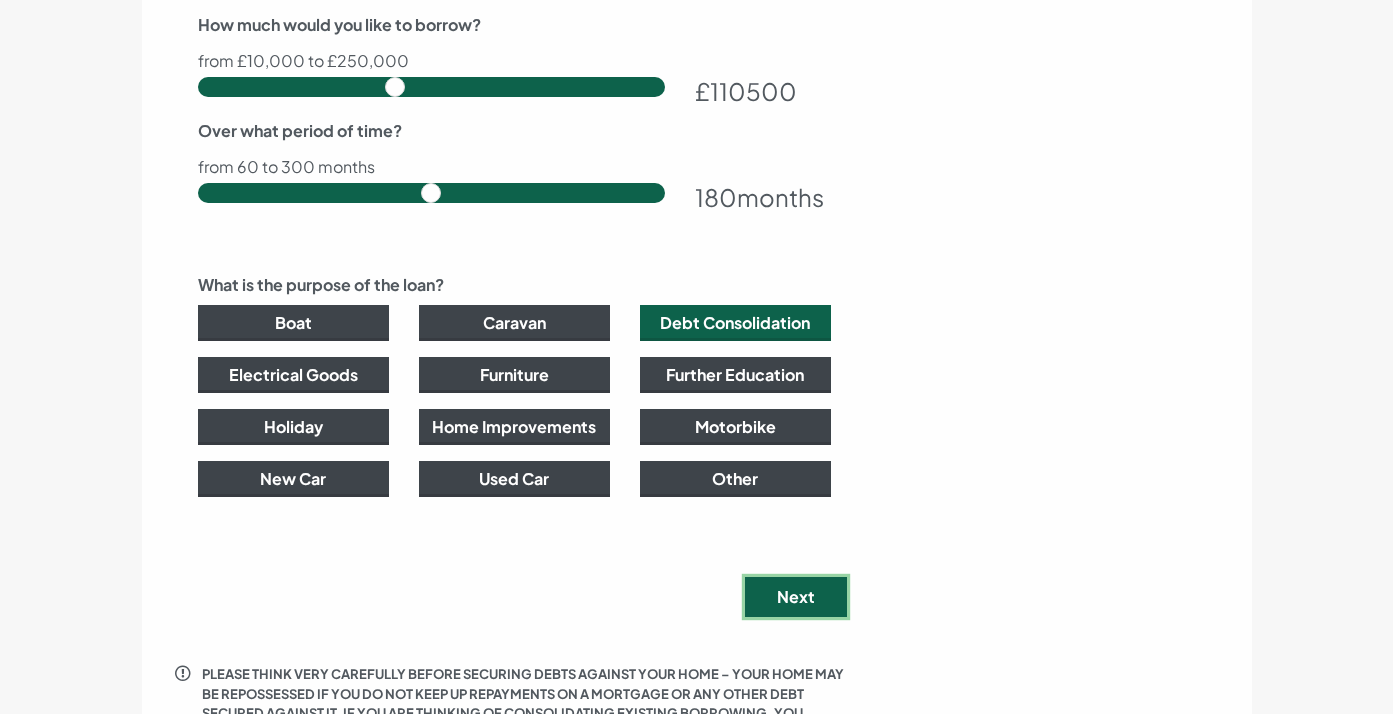 scroll, scrollTop: 0, scrollLeft: 0, axis: both 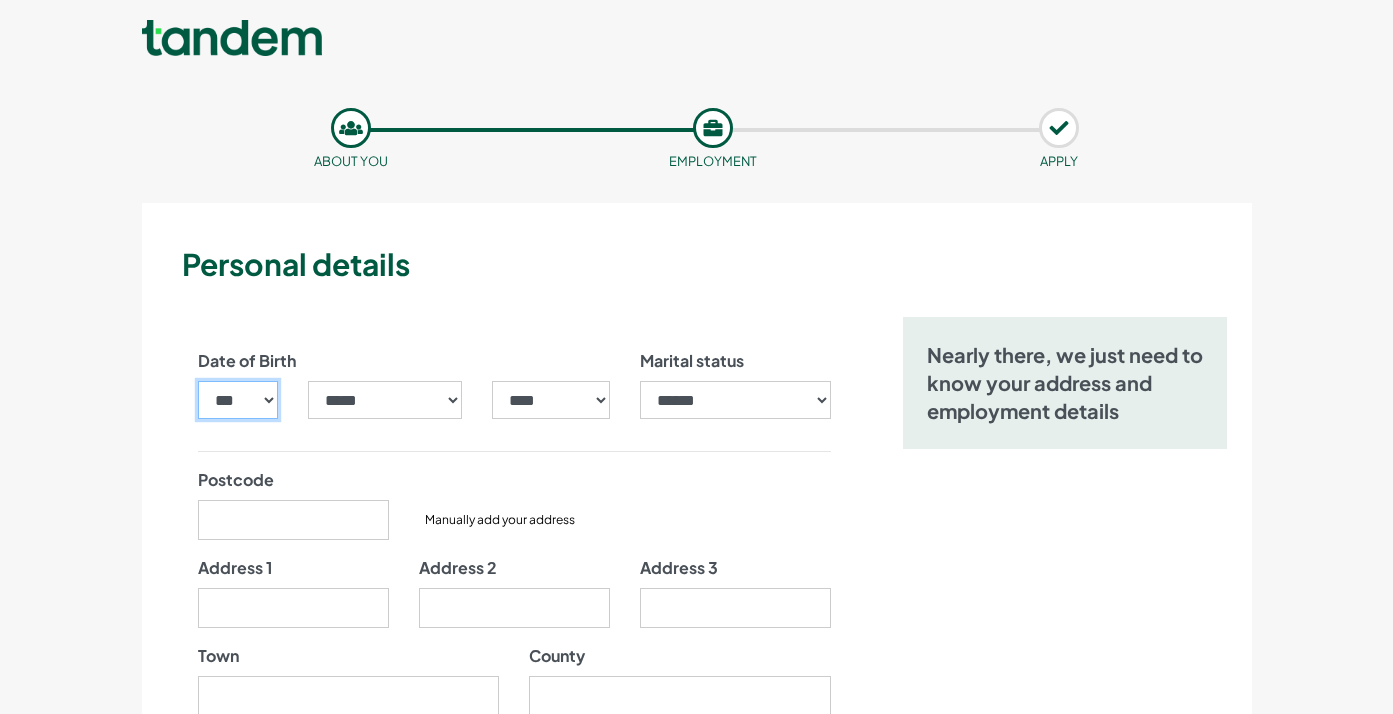 click on "***
* * * * * * * * * ** ** ** ** ** ** ** ** ** ** ** ** ** ** ** ** ** ** ** ** ** **" at bounding box center [238, 400] 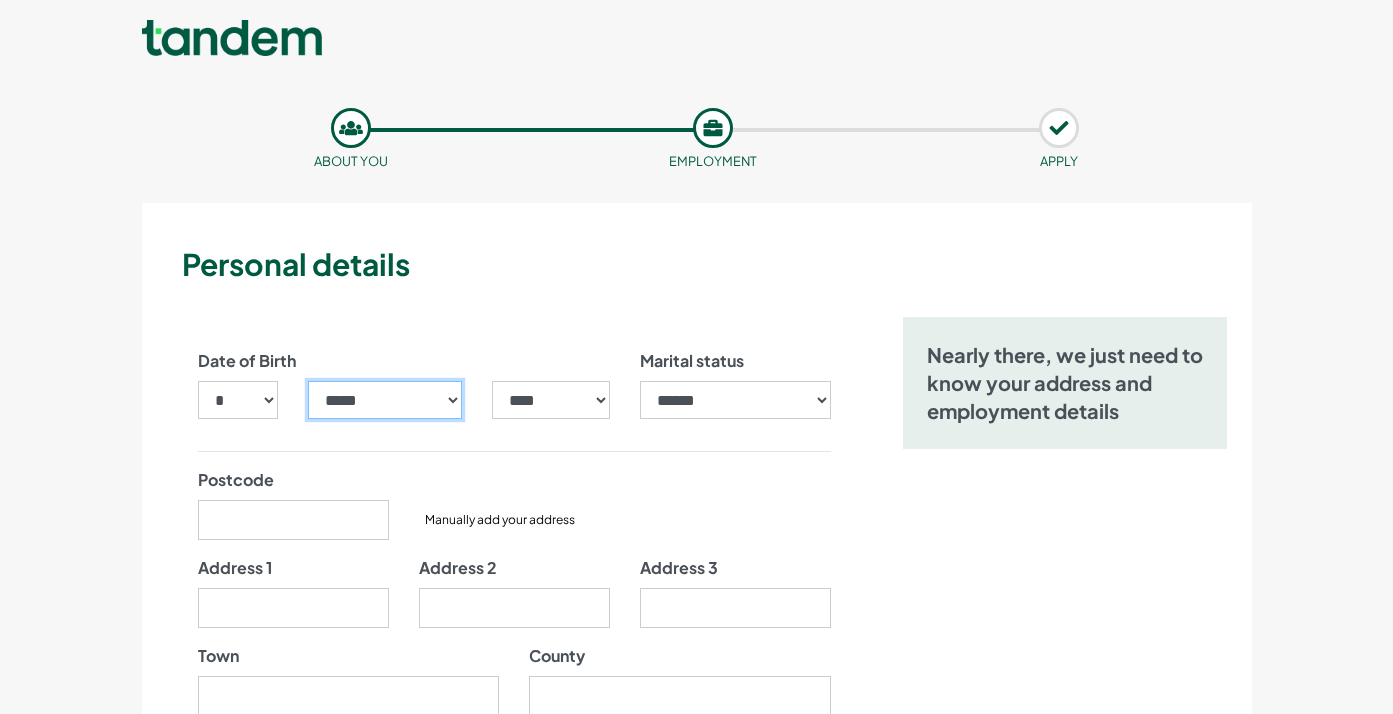 click on "*****
*******
********
*****
*****
***
****
****
******
*********
*******
********
********" at bounding box center (385, 400) 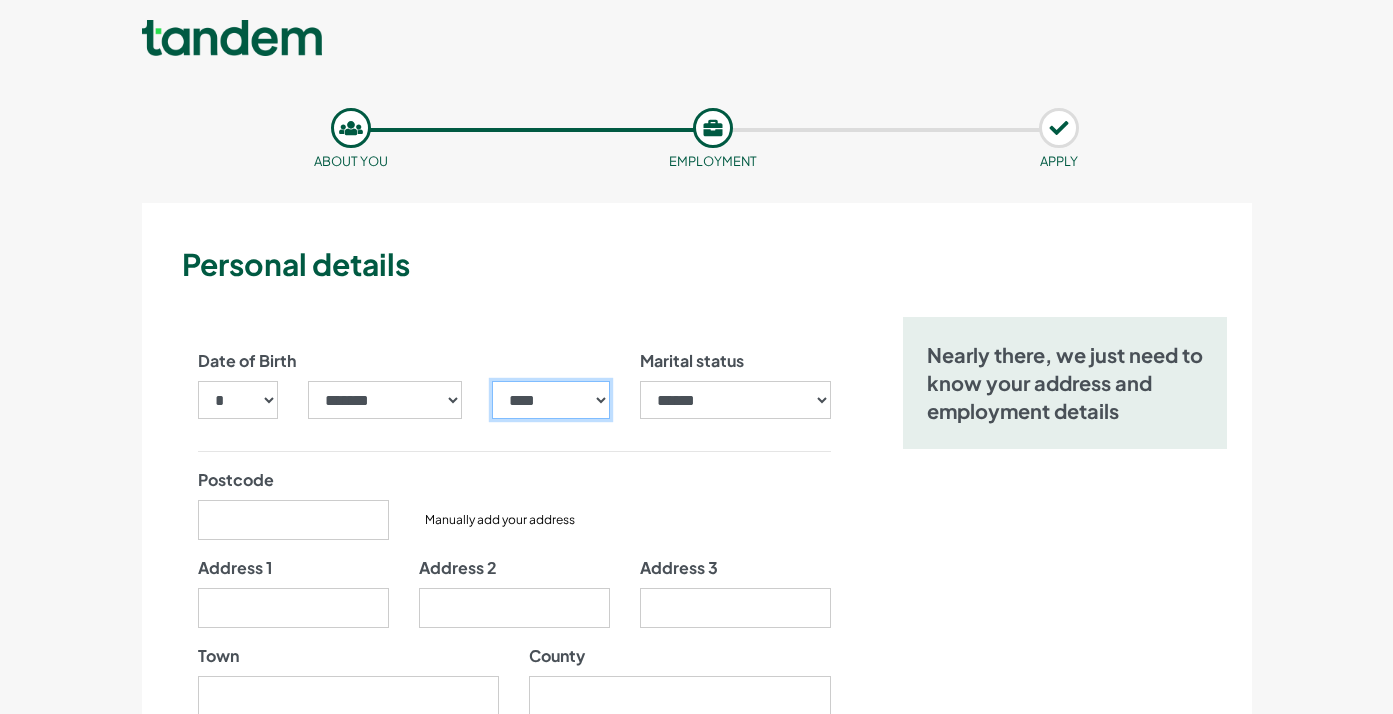 click on "****
**** **** **** **** **** **** **** **** **** **** **** **** **** **** **** **** **** **** **** **** **** **** **** **** **** **** **** **** **** **** **** **** **** **** **** **** **** **** **** **** **** **** **** **** **** **** **** **** **** **** **** **** **** **** **** **** **** **** **** **** **** **** **** **** **** **** **** **** **** **** **** **** **** **** **** **** **** **** **** **** **** **** **** **** **** **** **** **** **** **** **** **** **** **** **** **** **** **** **** **** **** **** **** **** **** **** **** **** **** **** **** **** **** **** **** **** **** **** **** **** **** **** **** **** **** ****" at bounding box center [550, 400] 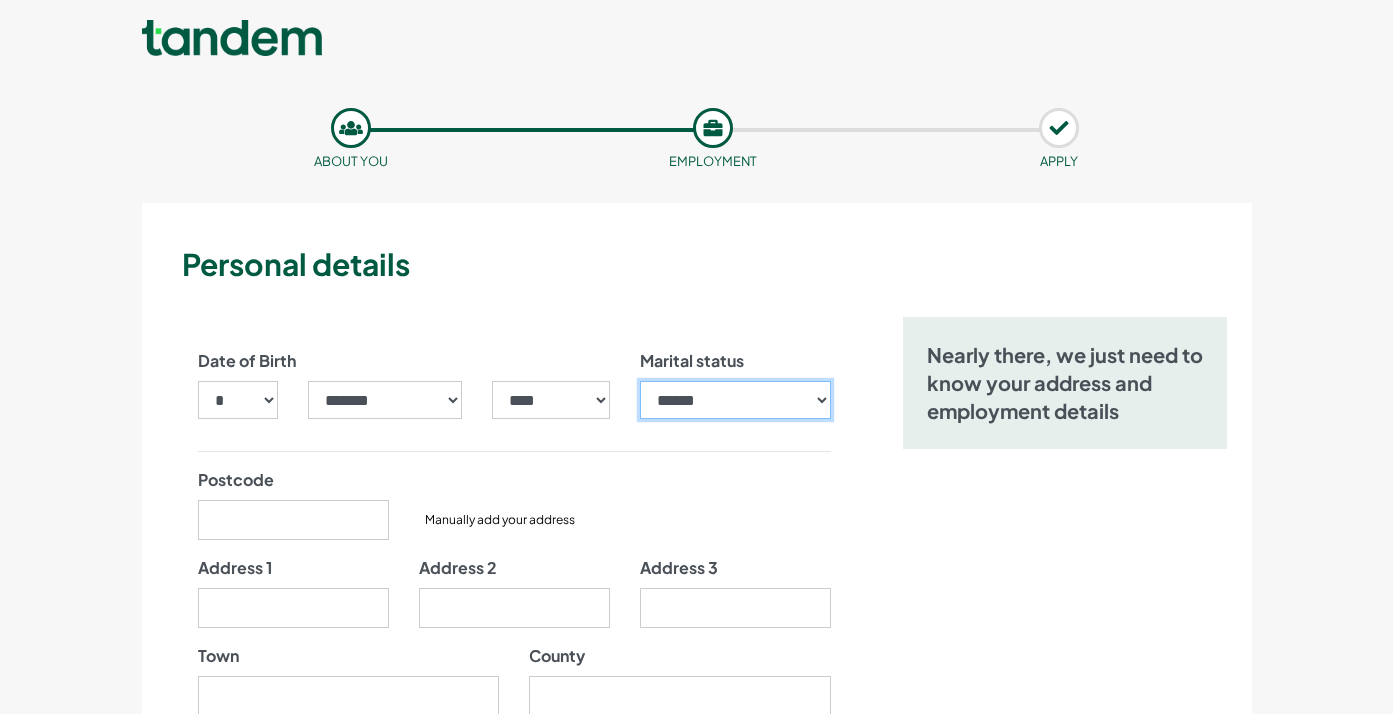 click on "**********" at bounding box center [735, 400] 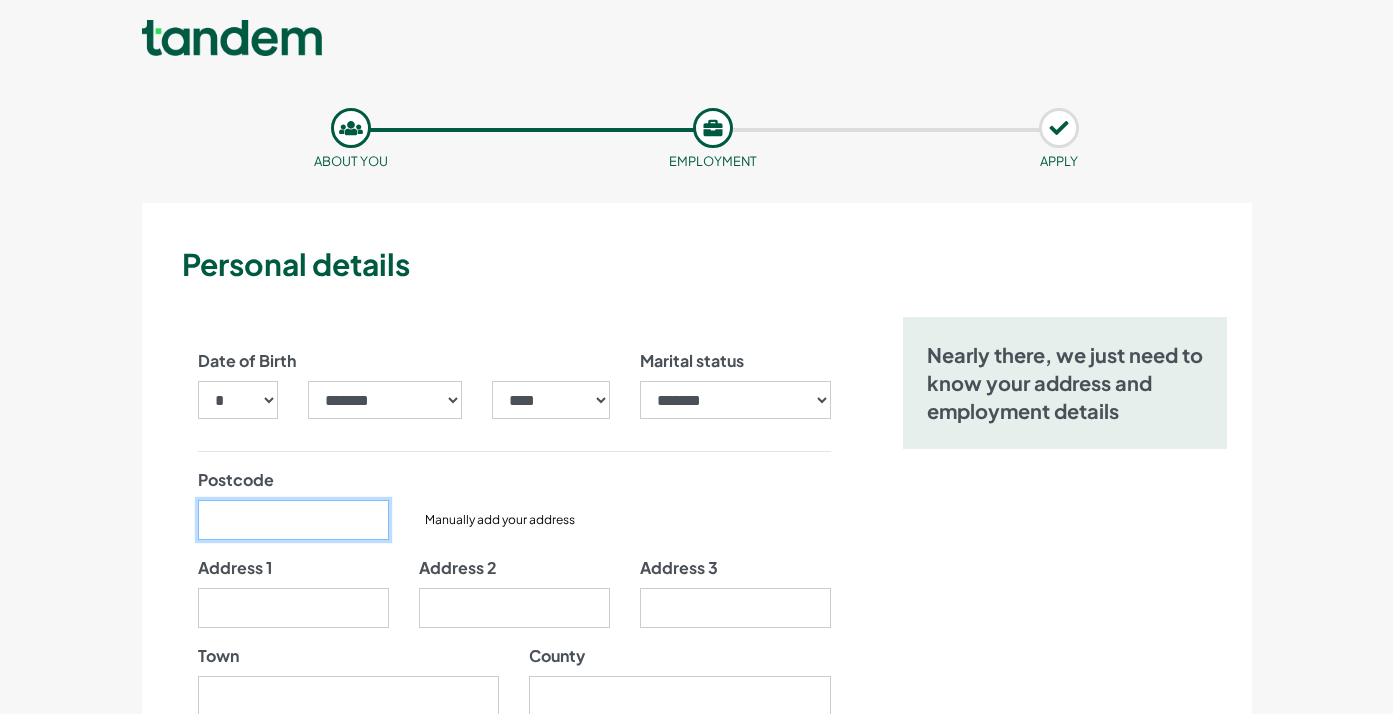 click on "Postcode" at bounding box center (293, 520) 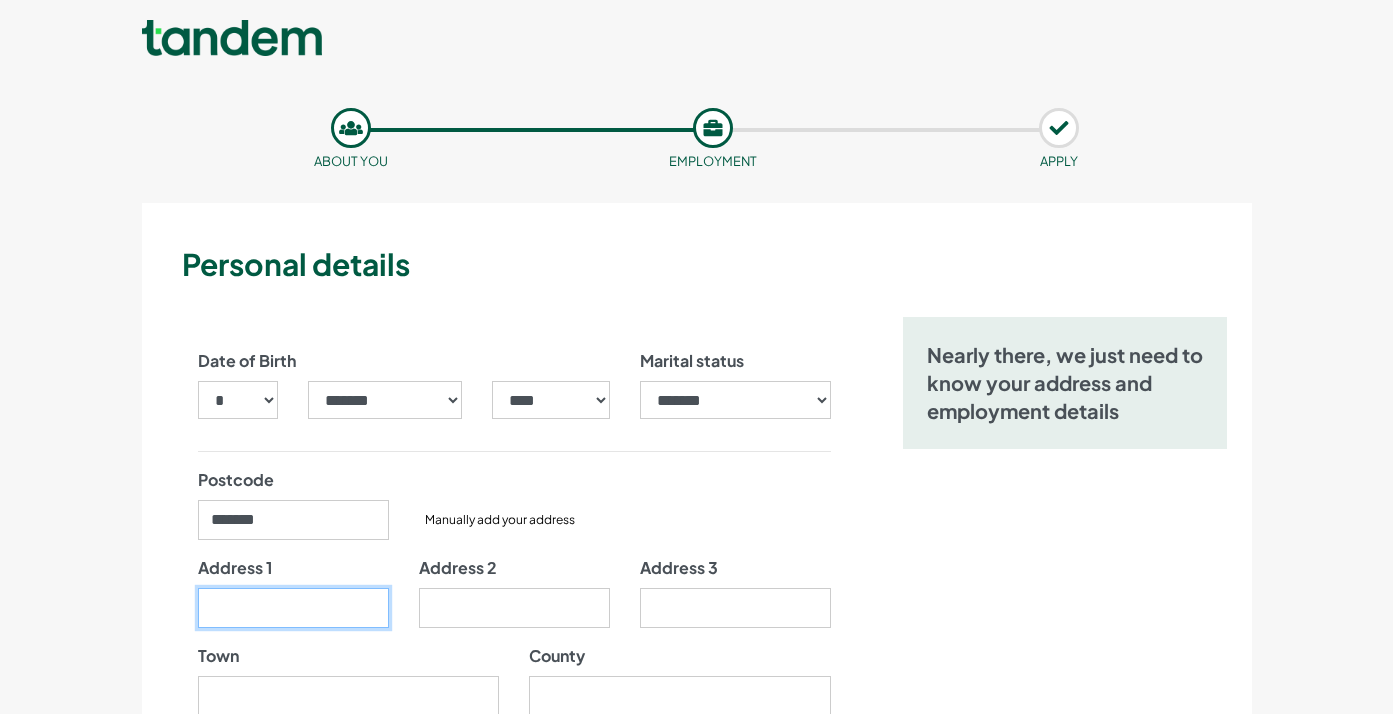 type on "**********" 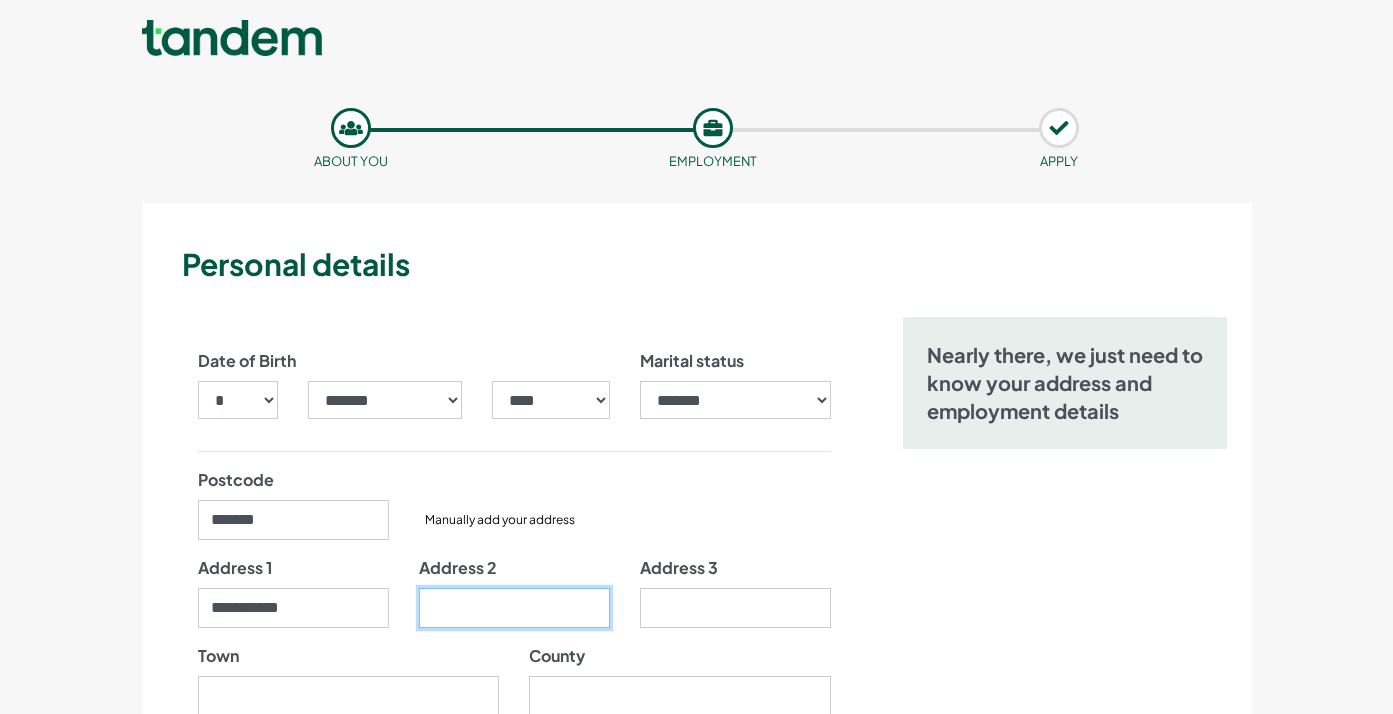 type on "**********" 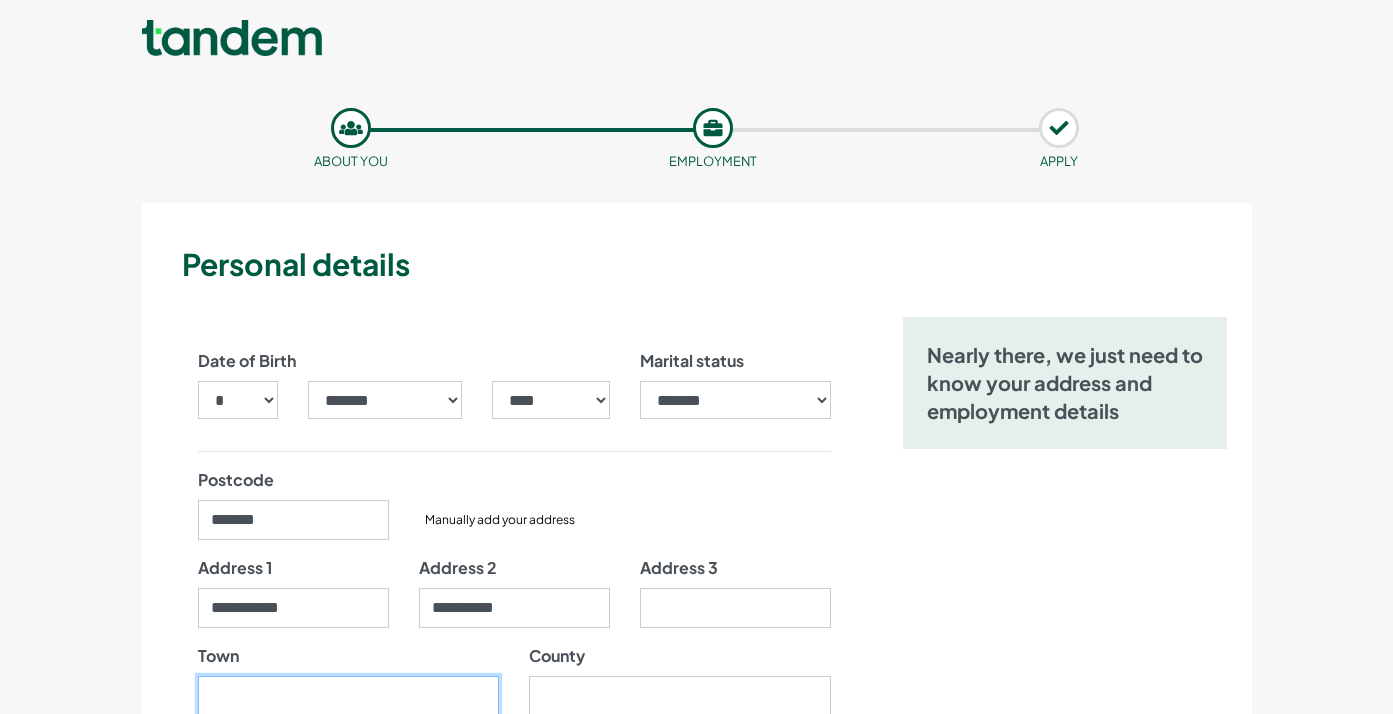type on "********" 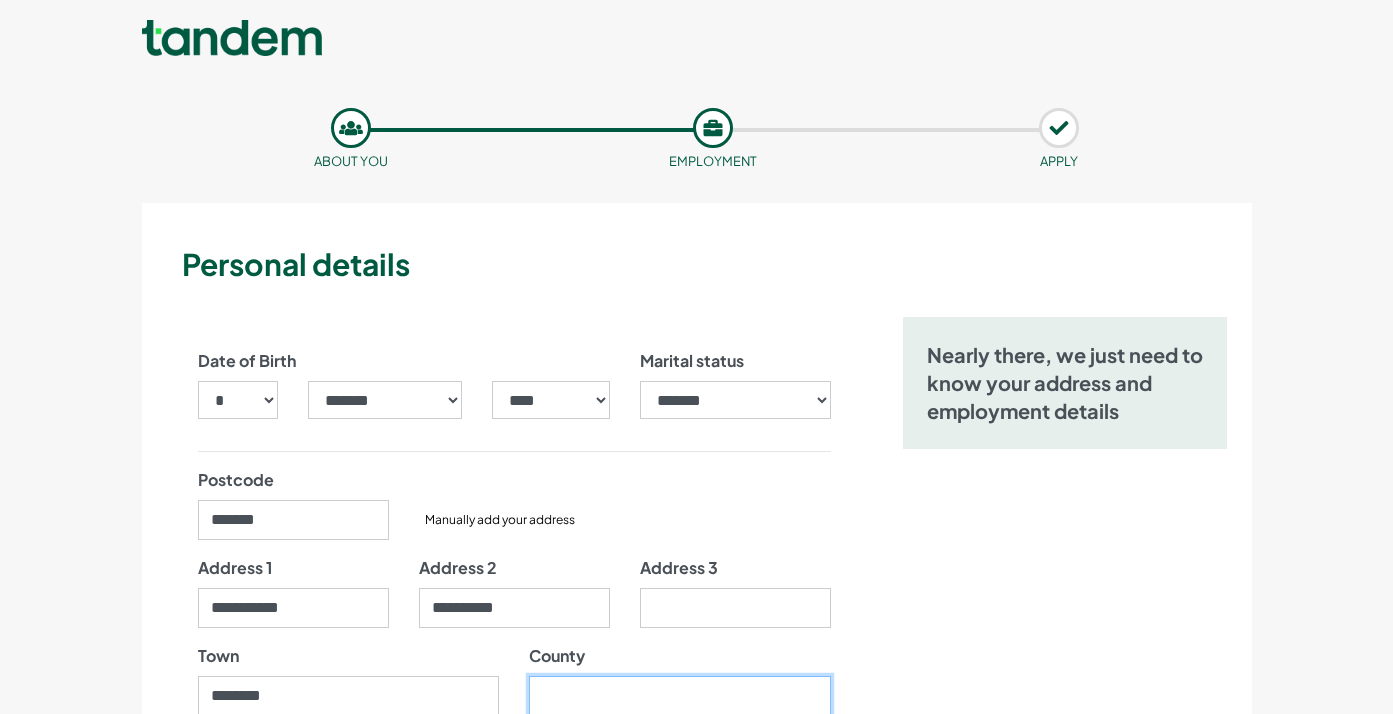 type on "*****" 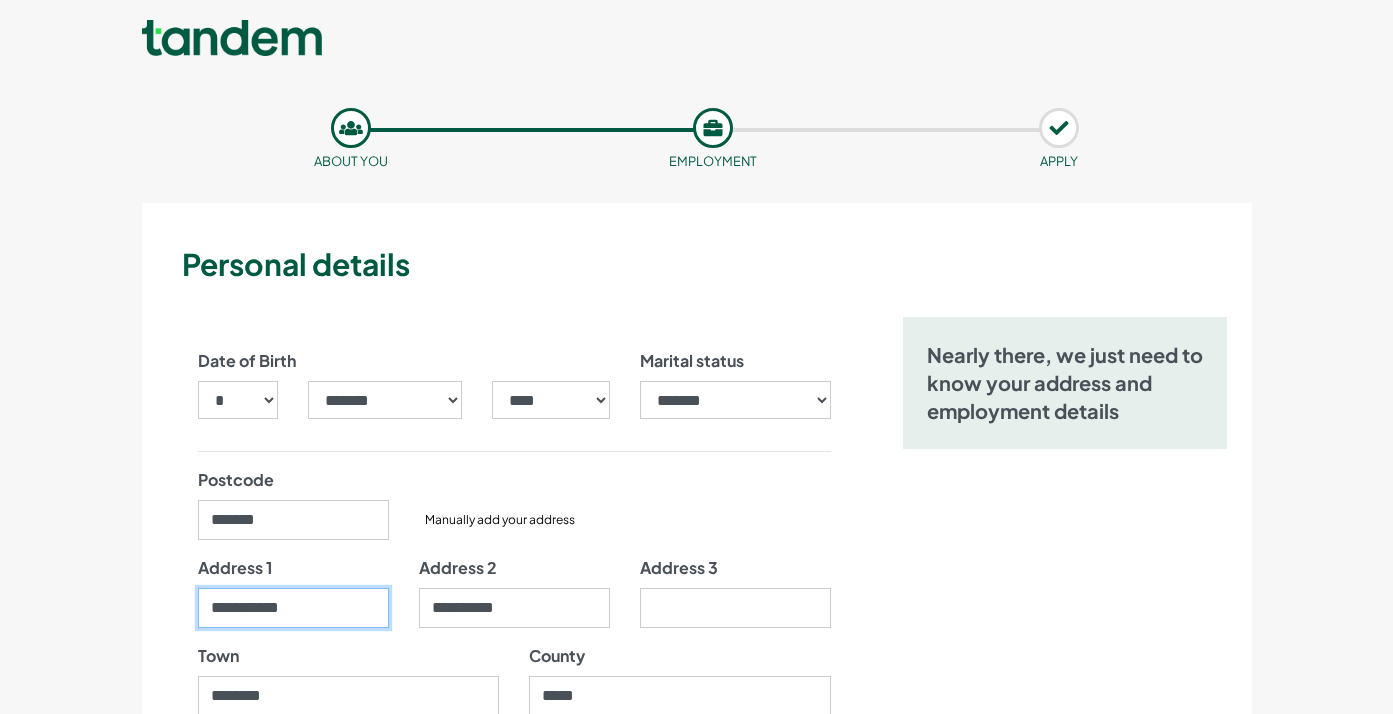 drag, startPoint x: 325, startPoint y: 609, endPoint x: 174, endPoint y: 606, distance: 151.0298 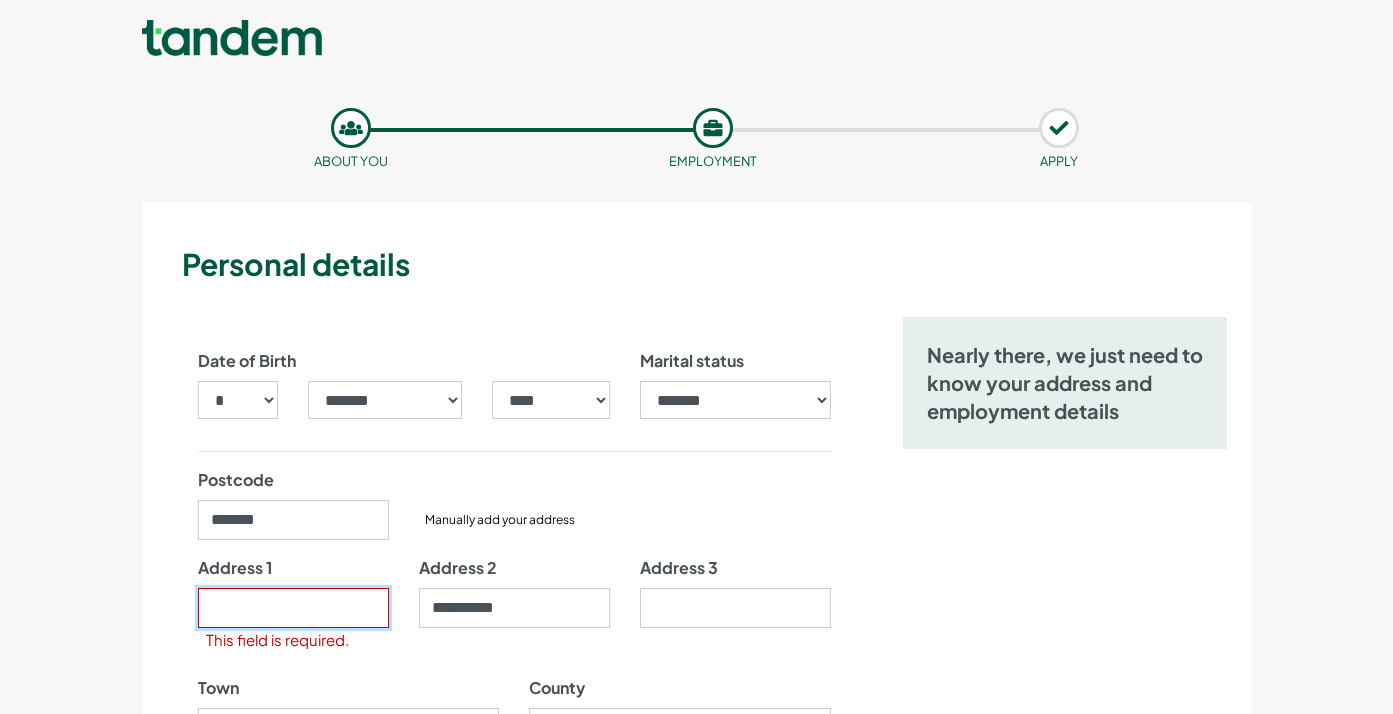 type 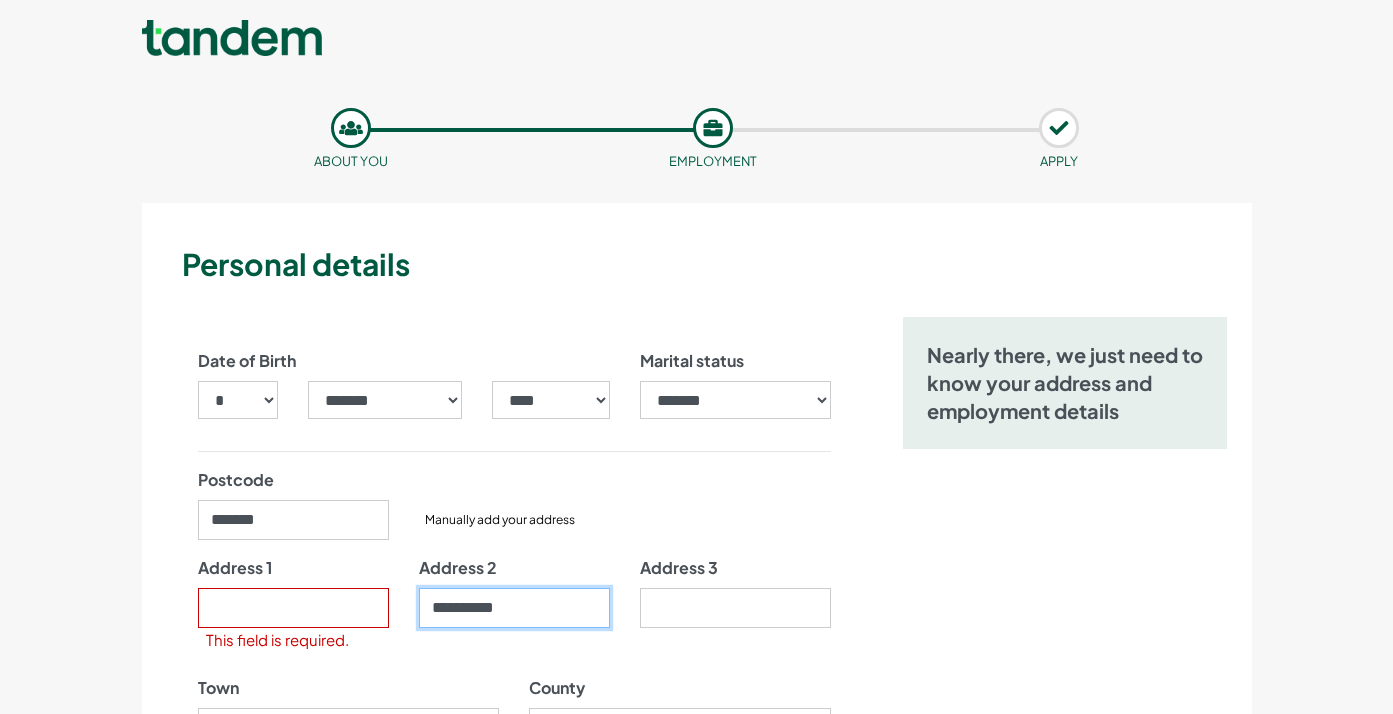 drag, startPoint x: 446, startPoint y: 599, endPoint x: 409, endPoint y: 599, distance: 37 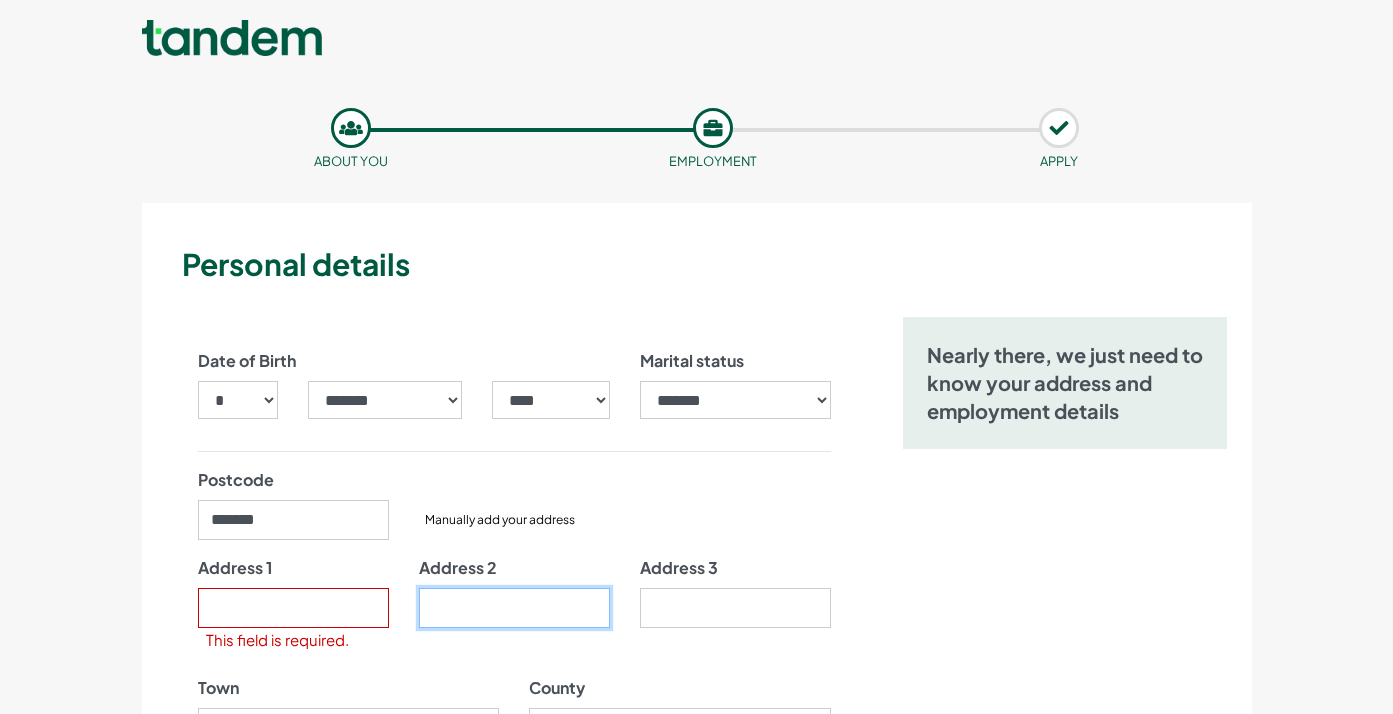 type 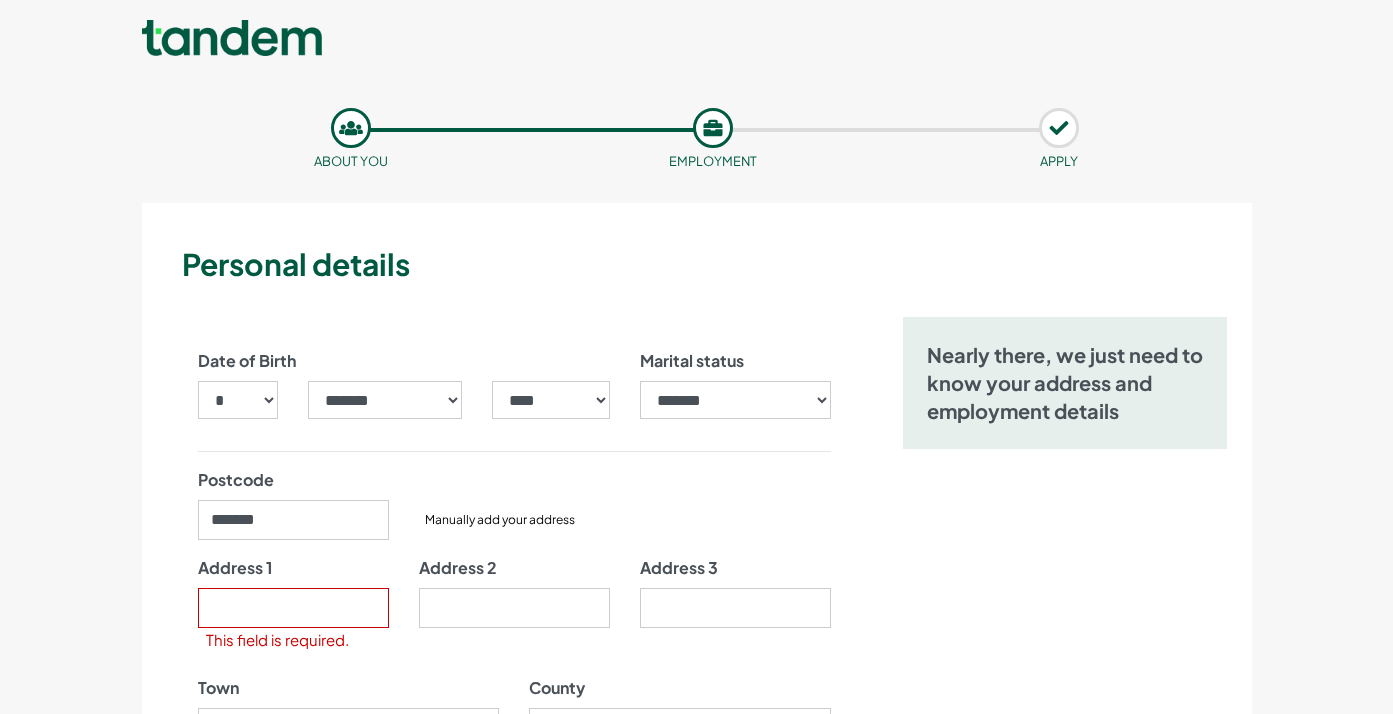 click on "Manually add your address" at bounding box center [625, 512] 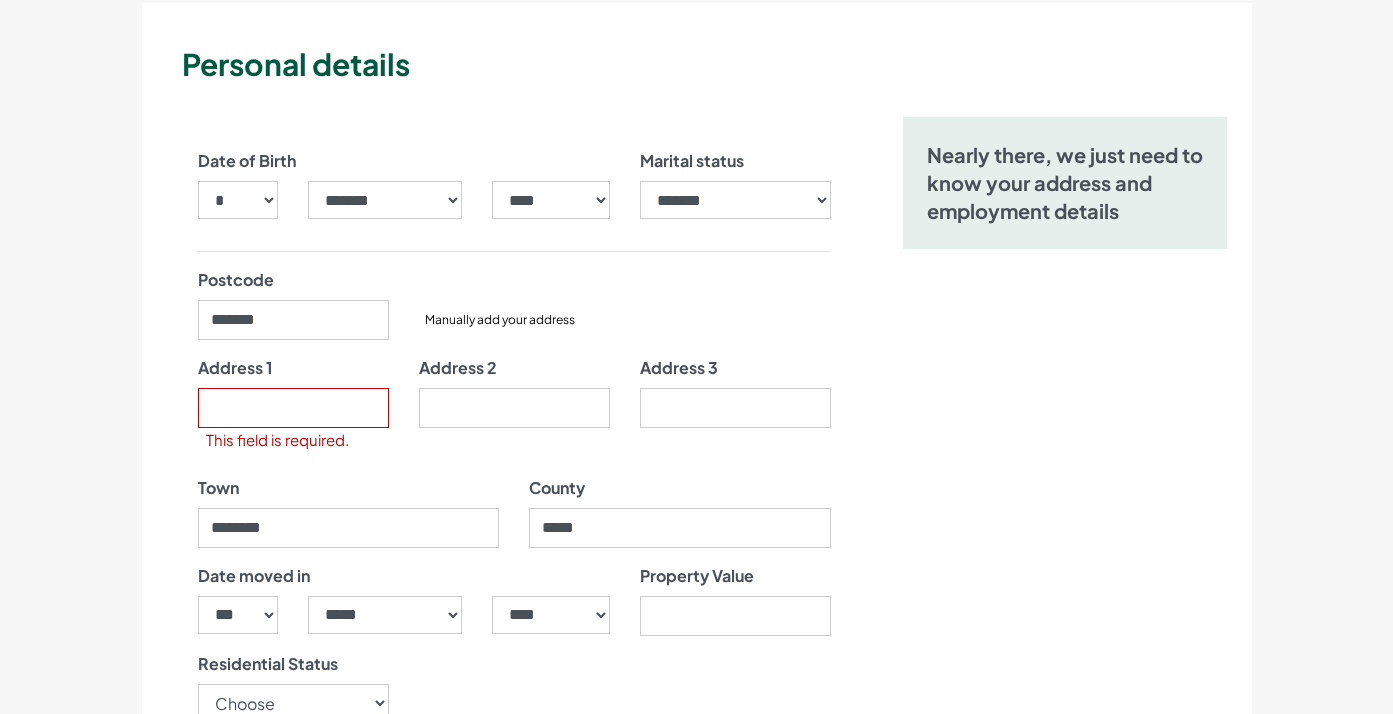 scroll, scrollTop: 196, scrollLeft: 0, axis: vertical 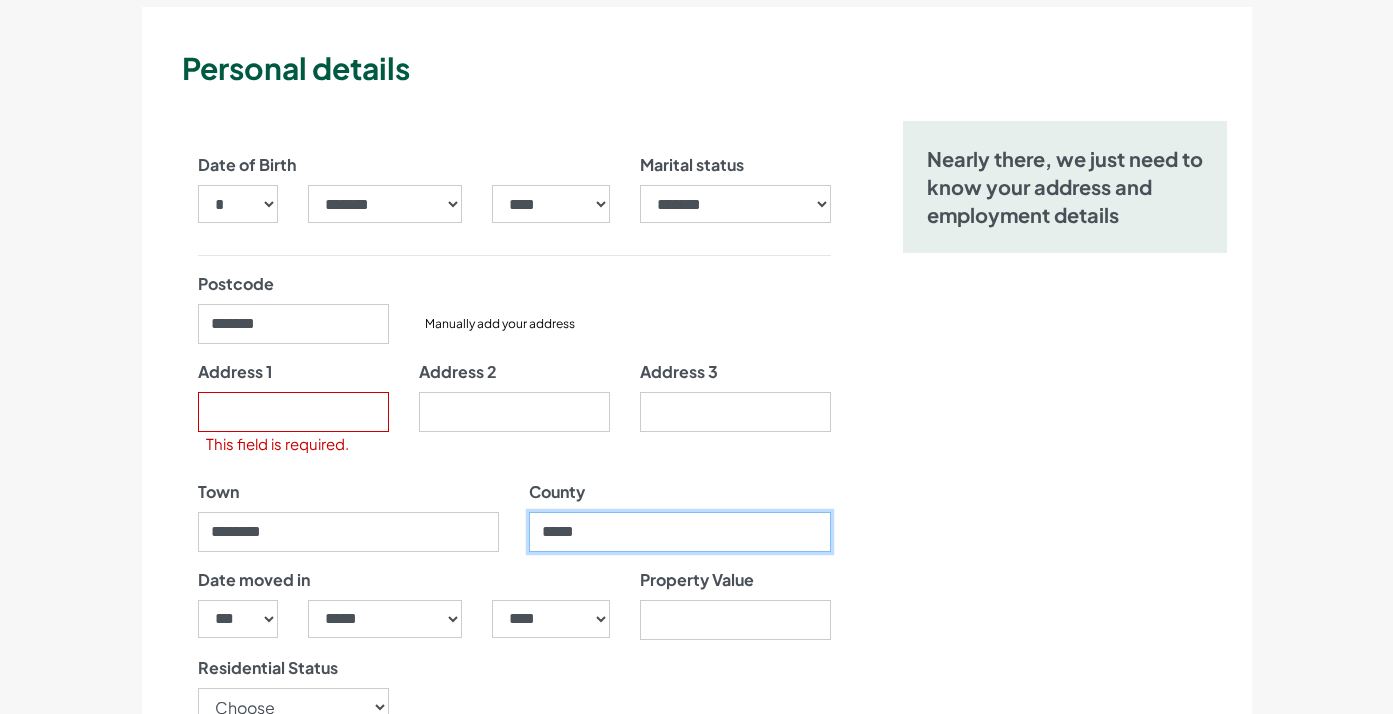 drag, startPoint x: 638, startPoint y: 544, endPoint x: 455, endPoint y: 503, distance: 187.53667 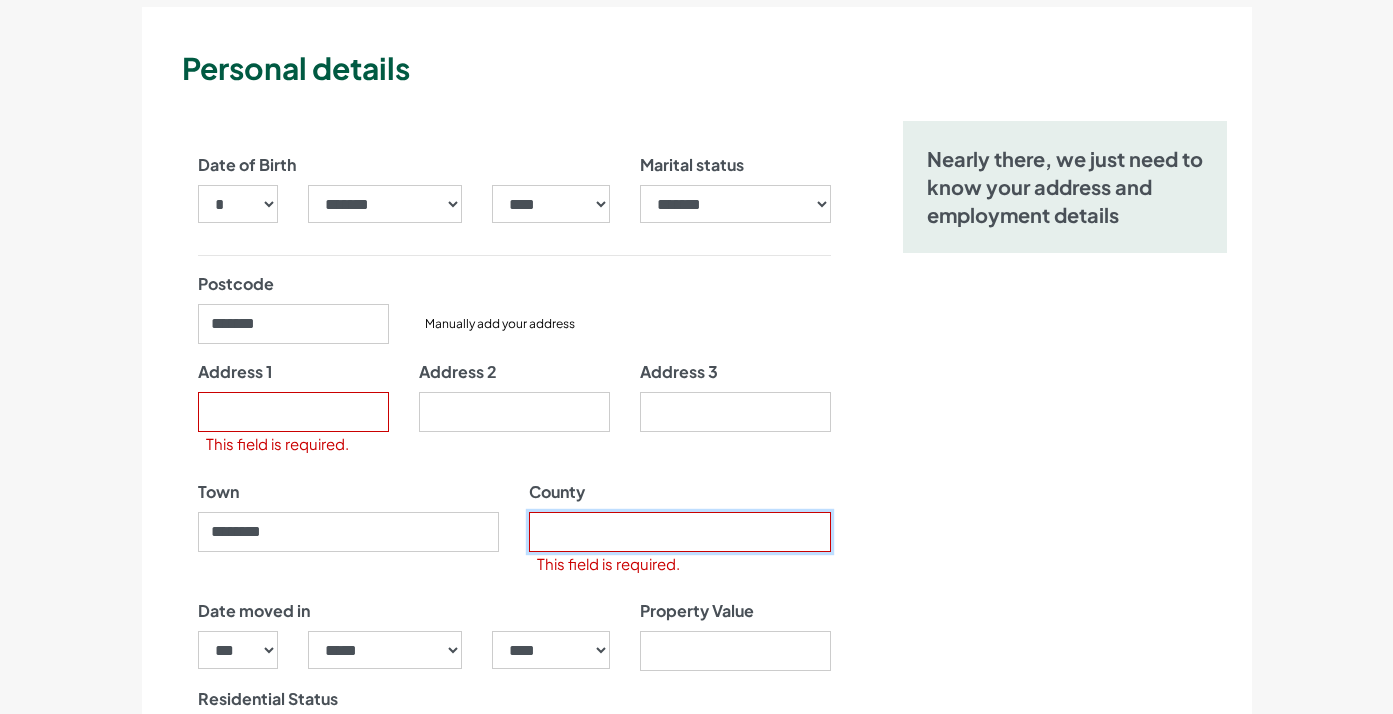 type 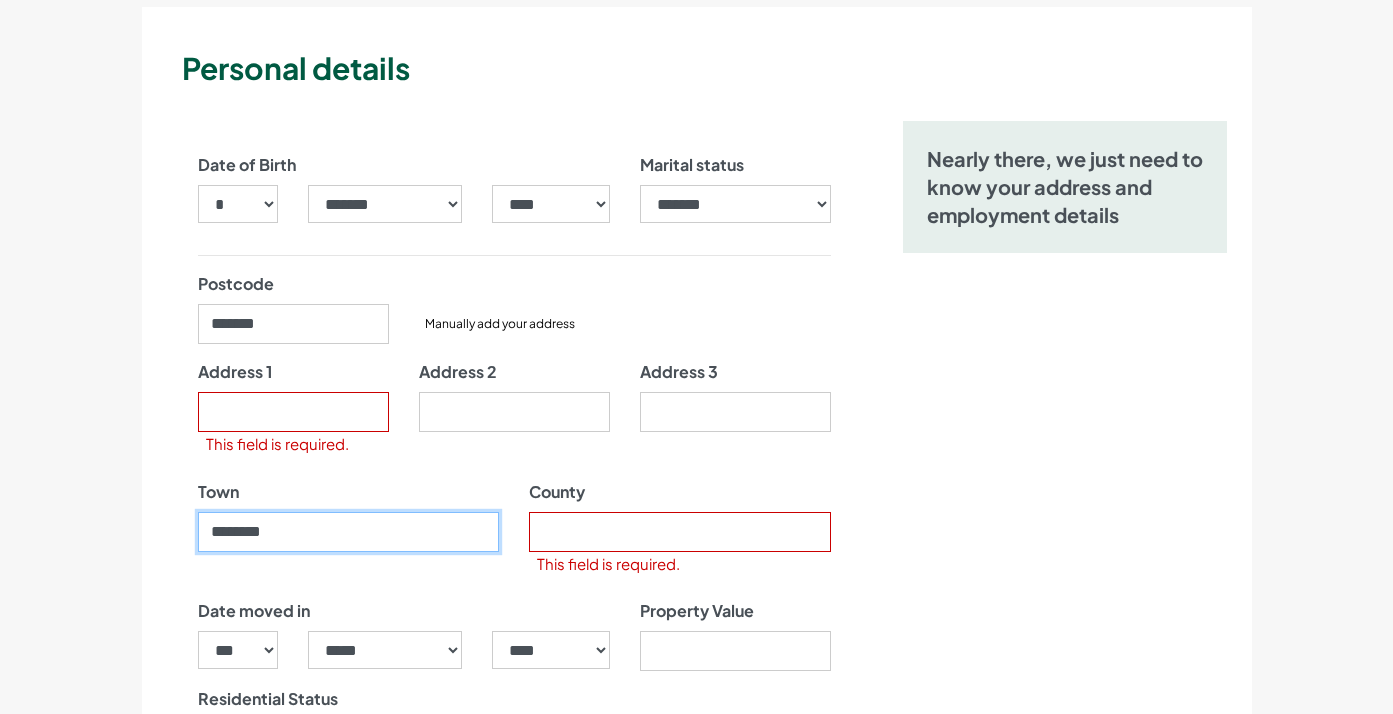 drag, startPoint x: 337, startPoint y: 531, endPoint x: 175, endPoint y: 531, distance: 162 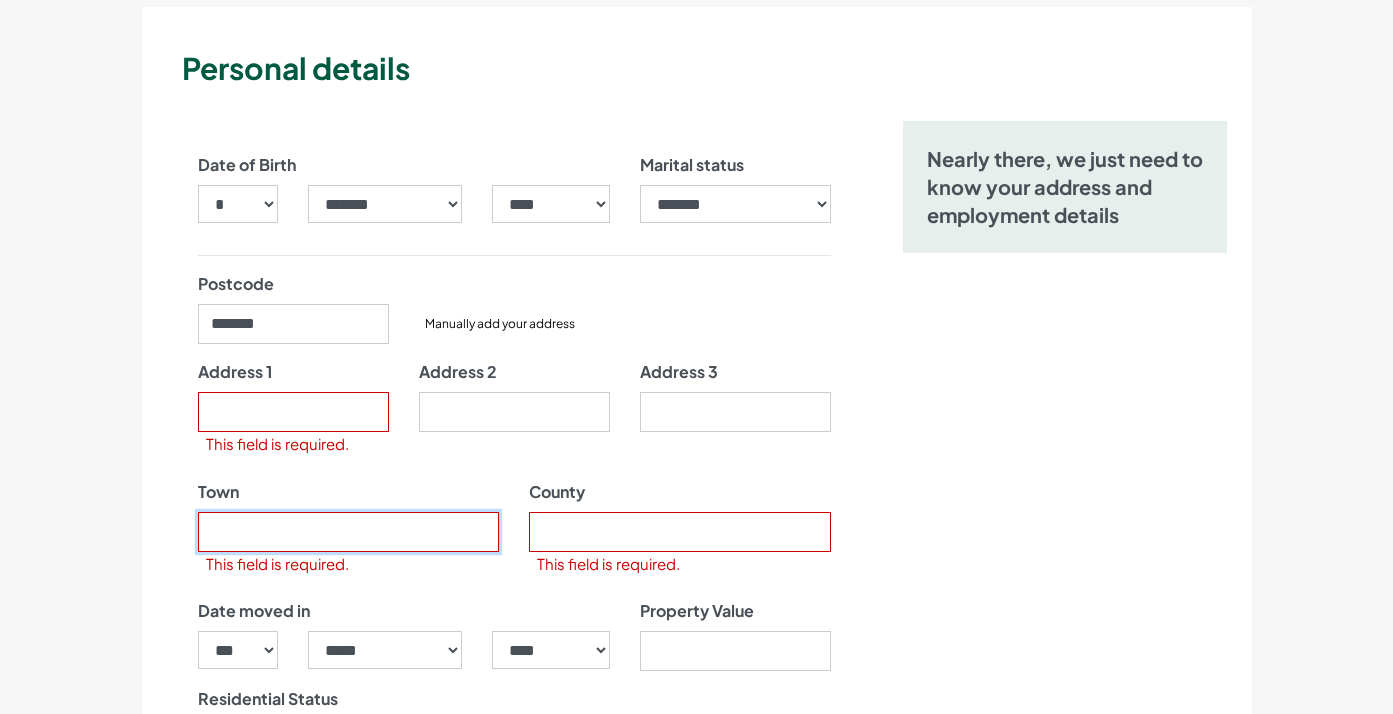 type 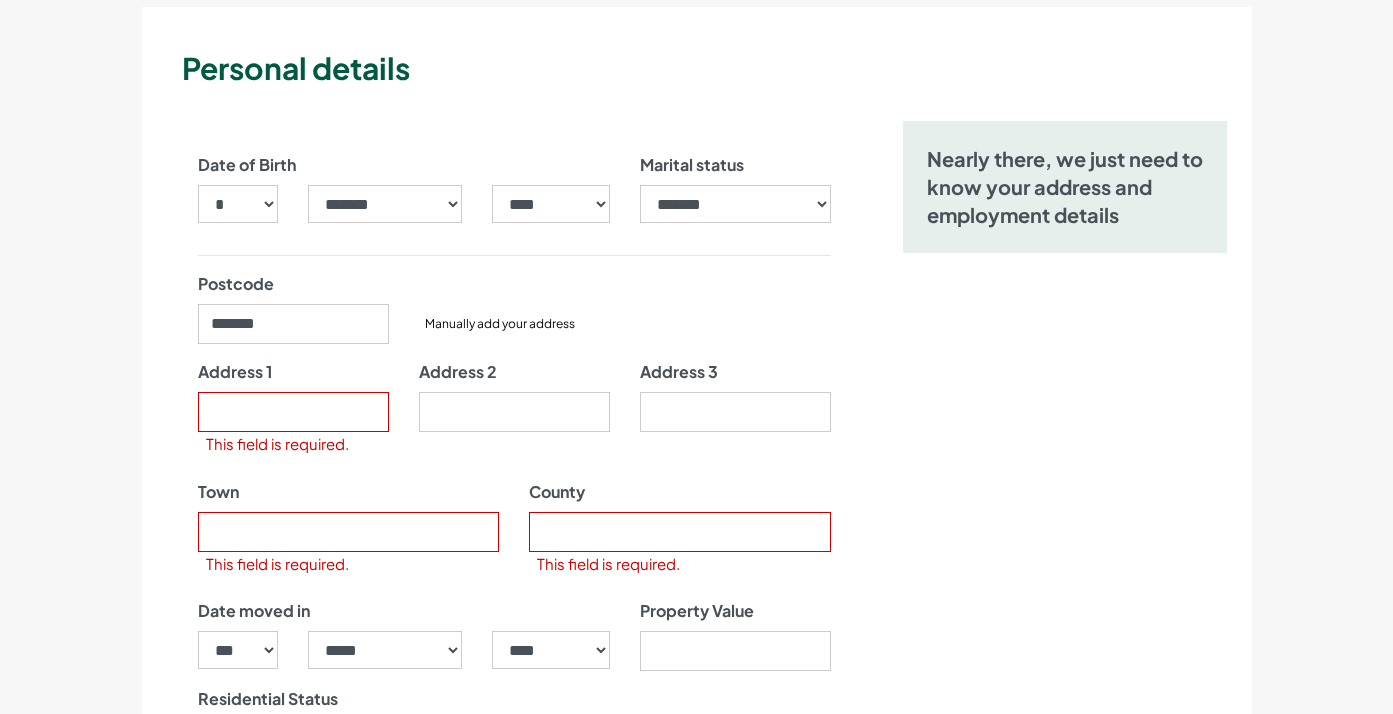 click on "Date of Birth
***
* * * * * * * * * ** ** ** ** ** ** ** ** ** ** ** ** ** ** ** ** ** ** ** ** ** **
*****
*******
********
*****
*****
***
****
****
******
********* *" at bounding box center [514, 1153] 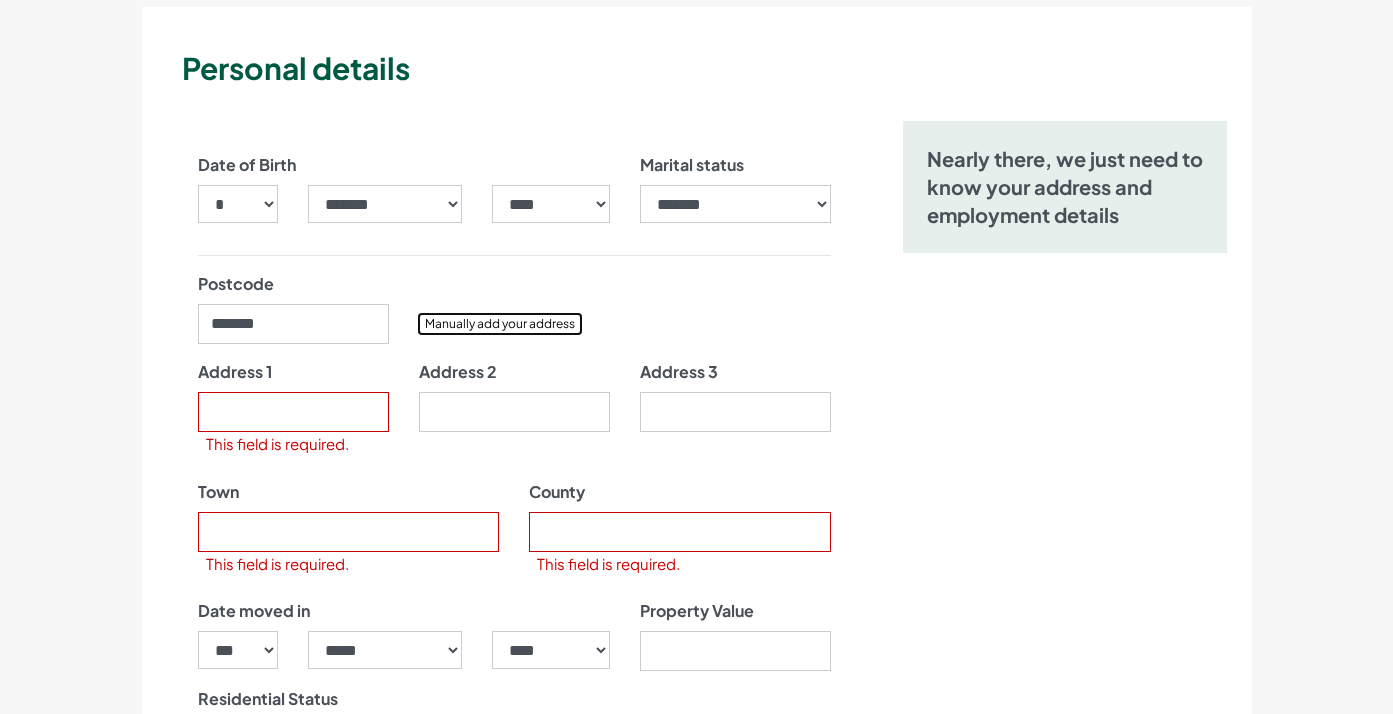 click on "Manually add your address" at bounding box center (500, 324) 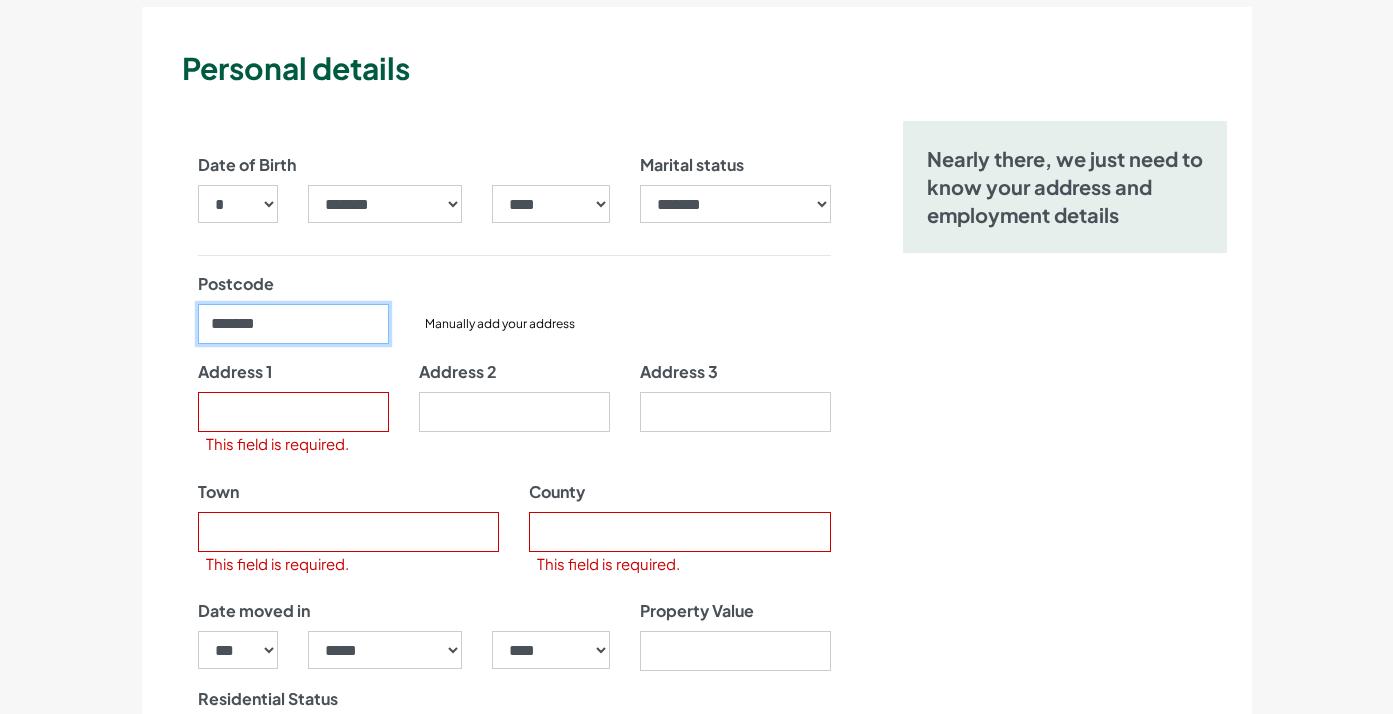 drag, startPoint x: 321, startPoint y: 310, endPoint x: 180, endPoint y: 306, distance: 141.05673 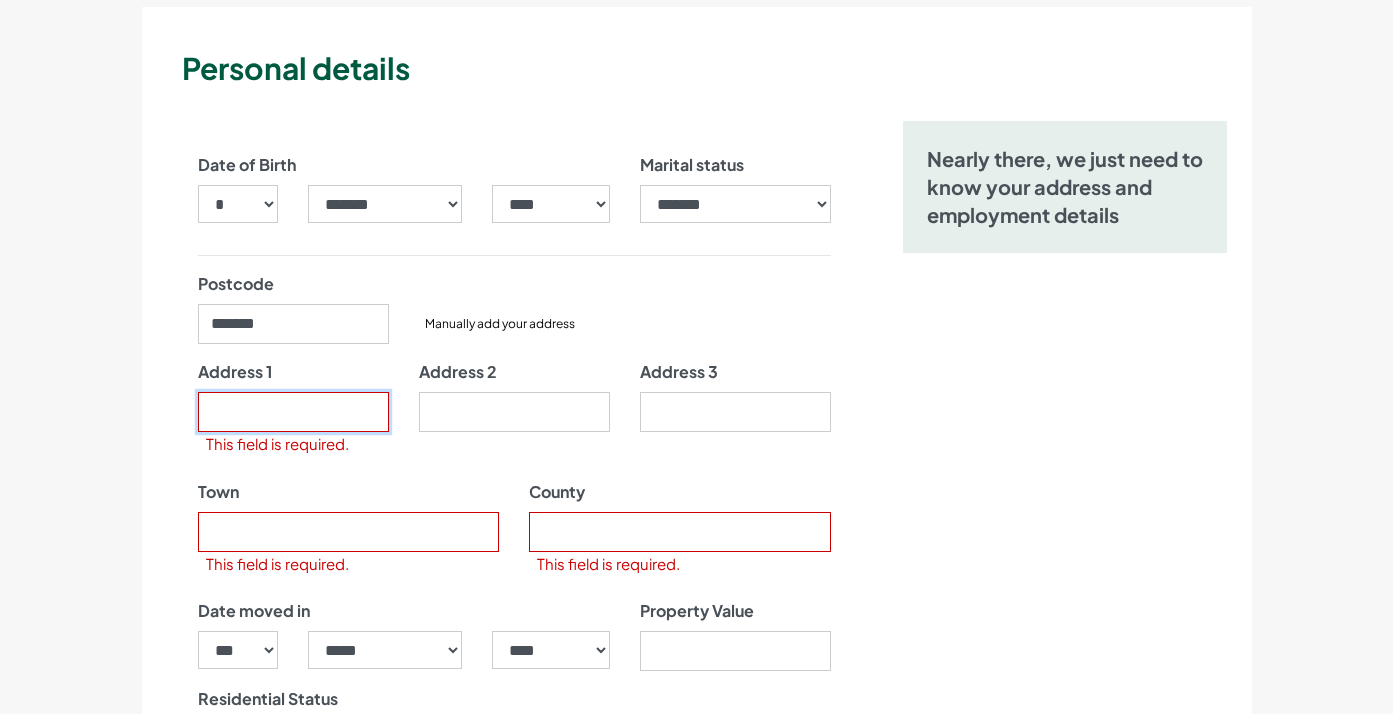 click on "Address 1" at bounding box center (293, 412) 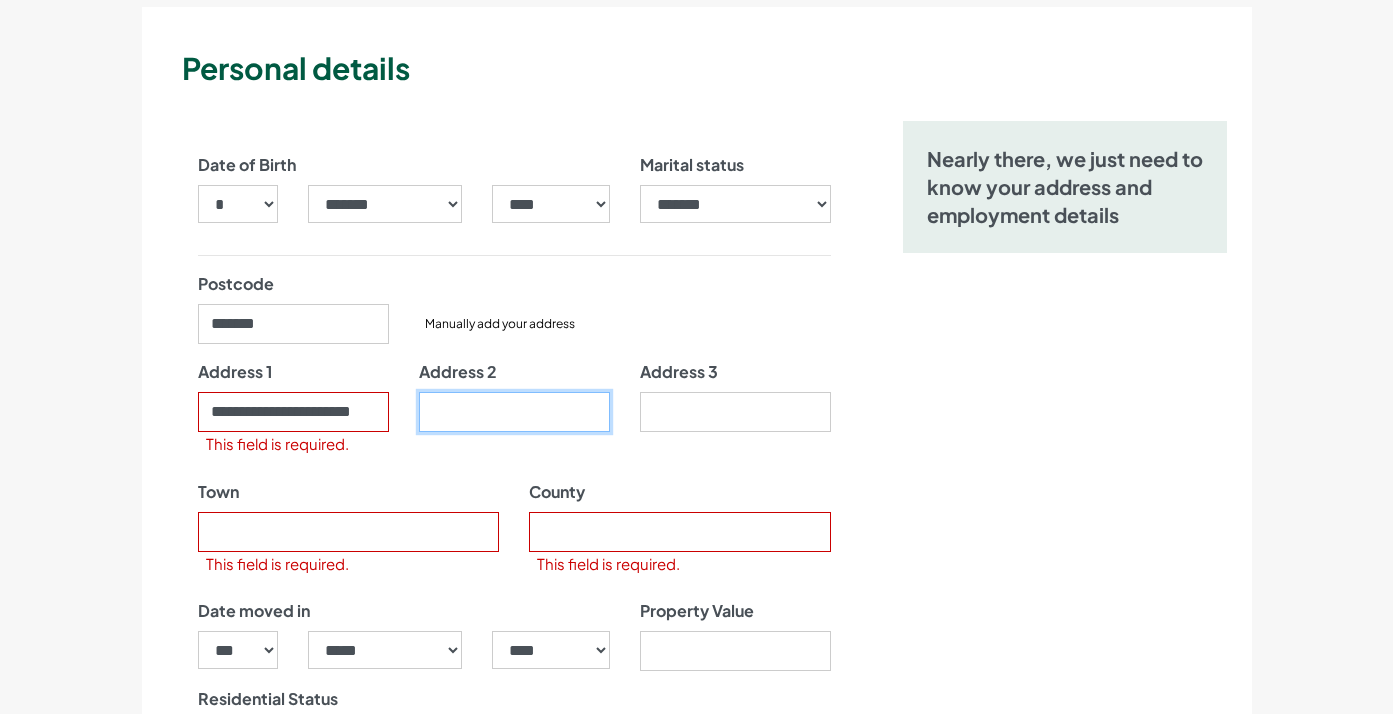 type on "********" 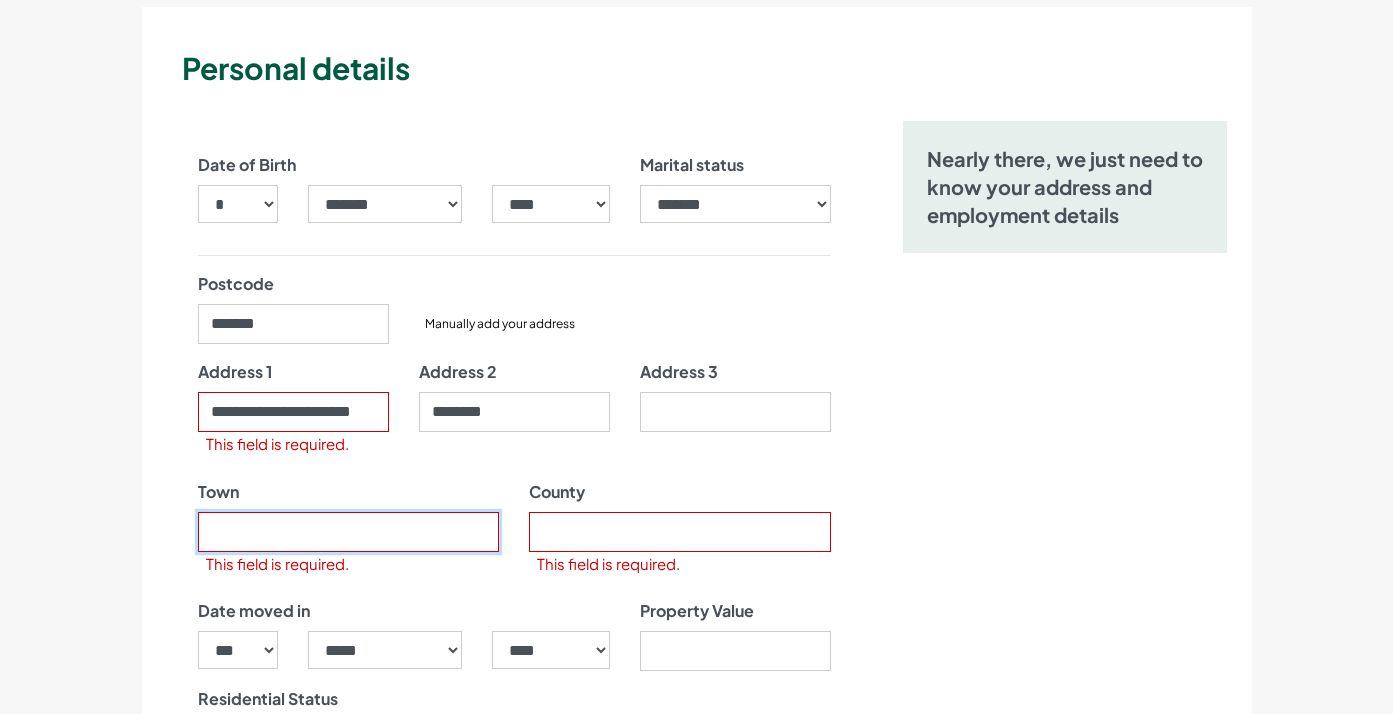 type on "**********" 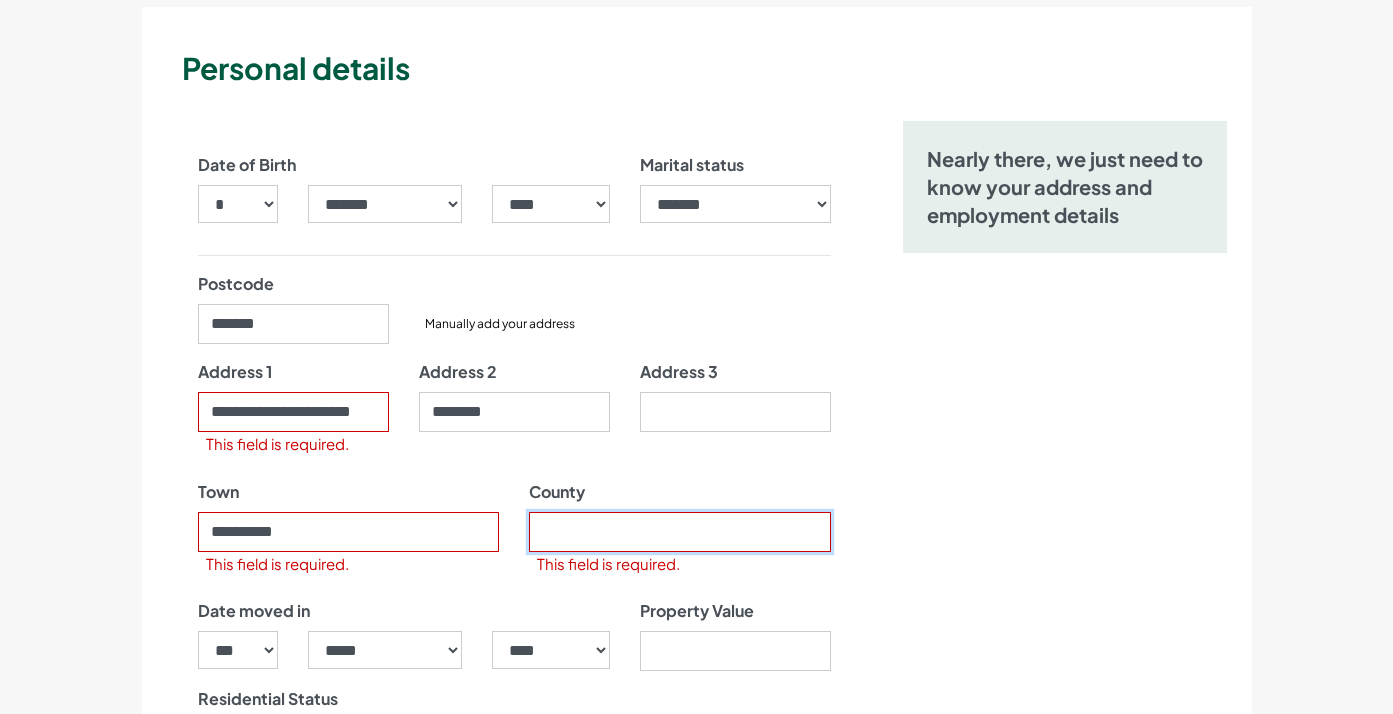type on "*****" 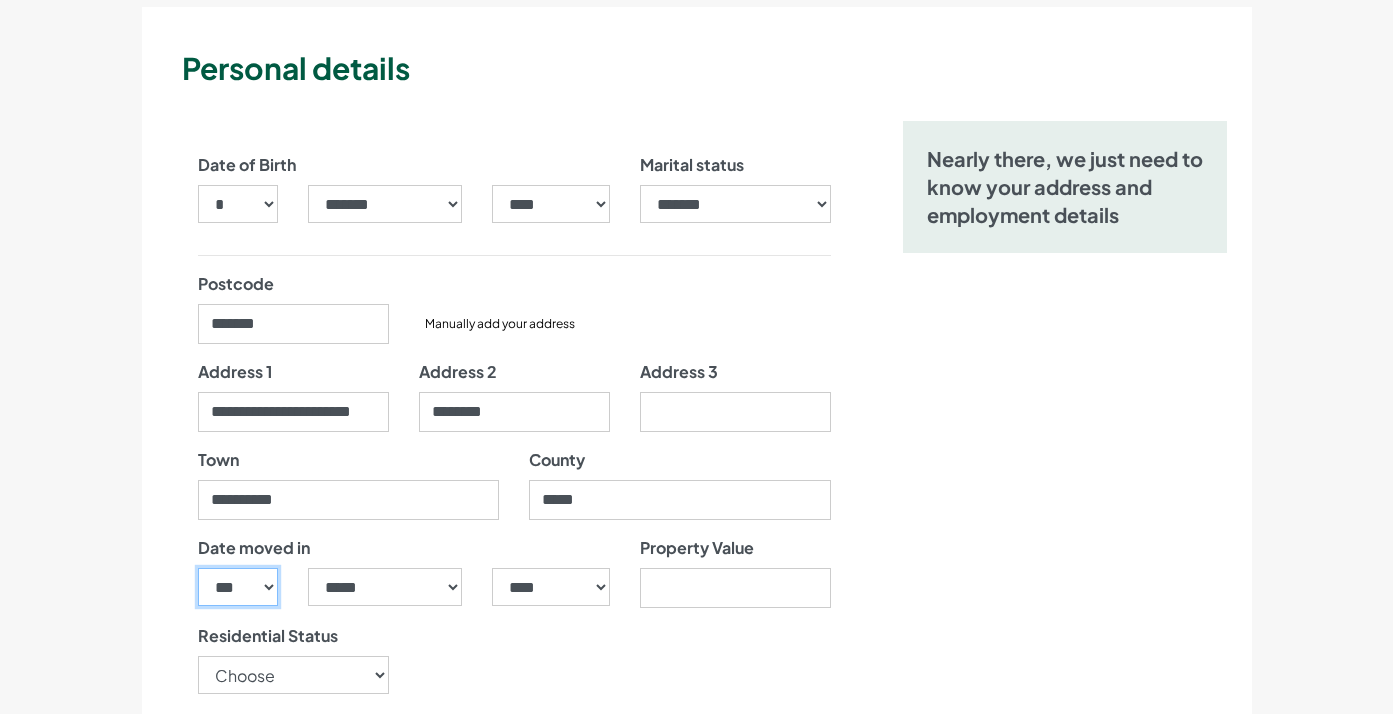 click on "***
* * * * * * * * * ** ** ** ** ** ** ** ** ** ** ** ** ** ** ** ** ** ** ** ** ** **" at bounding box center [238, 587] 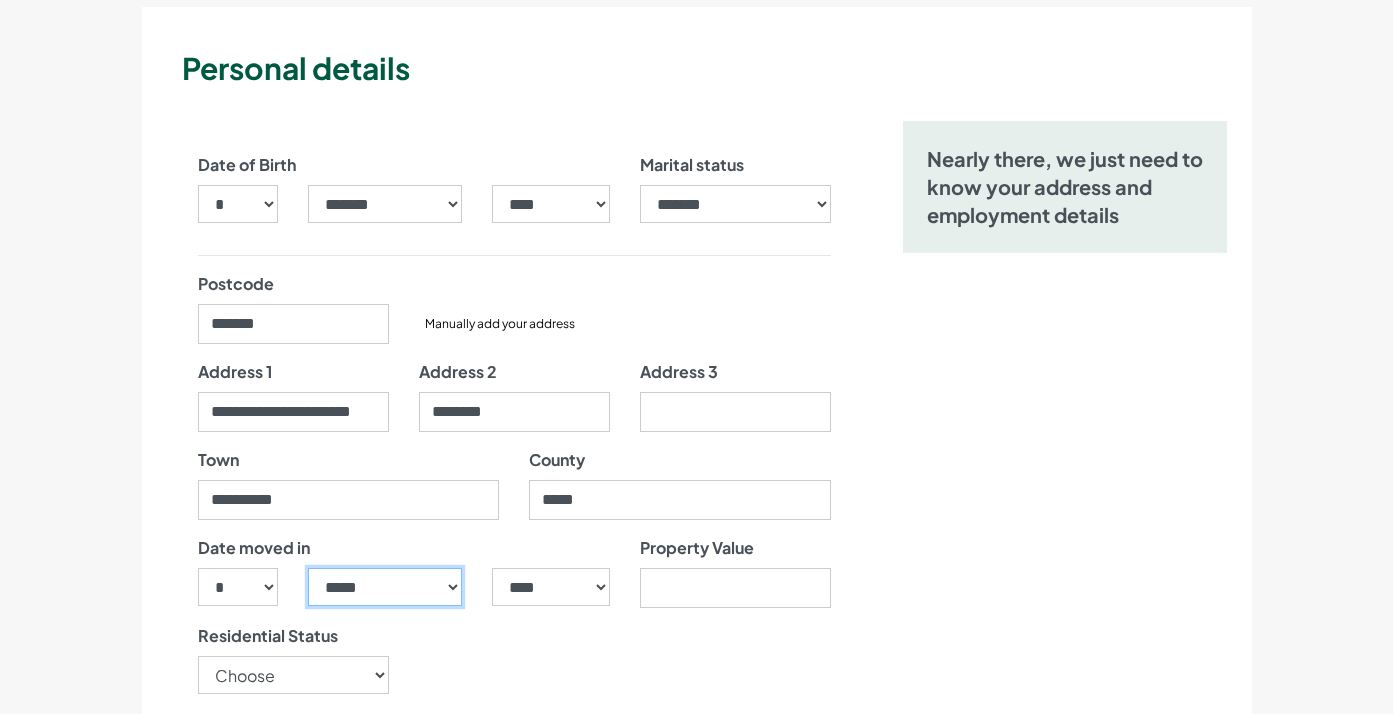 click on "*****
*******
********
*****
*****
***
****
****
******
*********
*******
********
********" at bounding box center (385, 587) 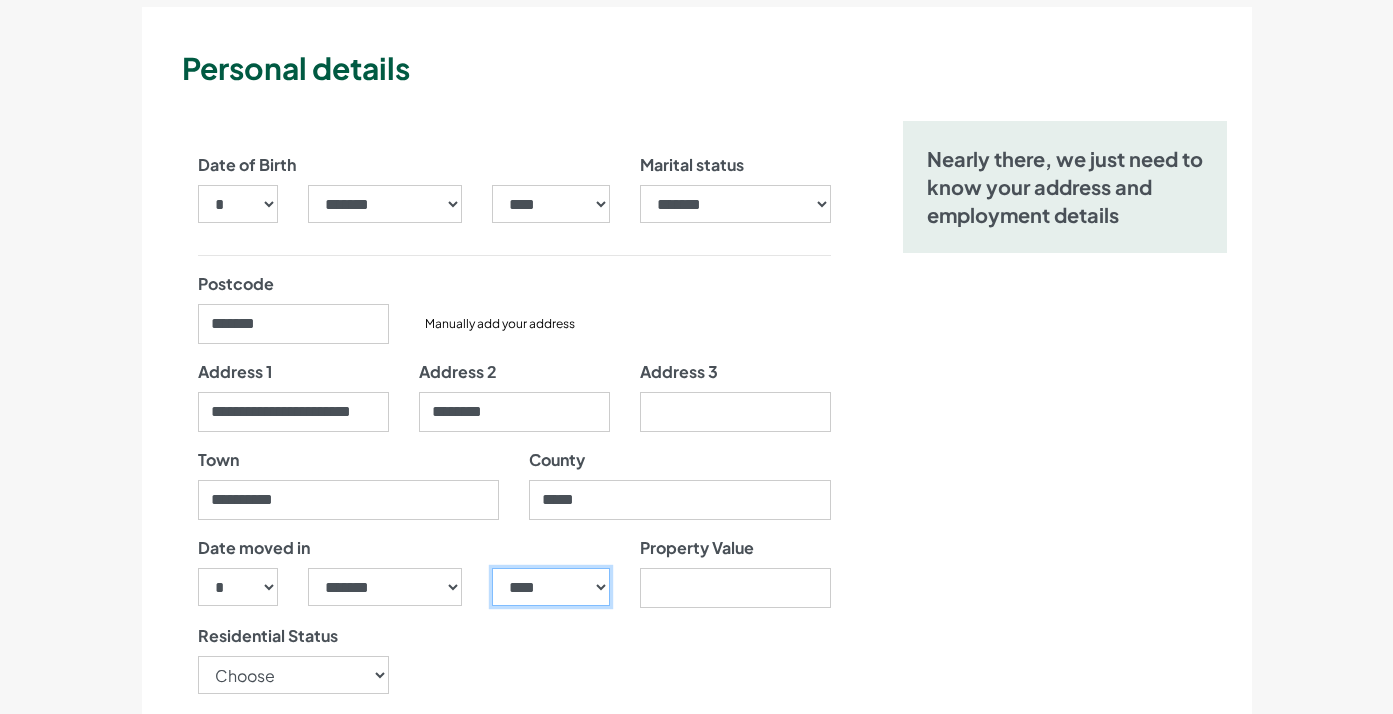 click on "****
**** **** **** **** **** **** **** **** **** **** **** **** **** **** **** **** **** **** **** **** **** **** **** **** **** **** **** **** **** **** **** **** **** **** **** **** **** **** **** **** **** **** **** **** **** **** **** **** **** **** **** **** **** **** **** **** **** **** **** **** **** **** **** **** **** **** **** **** **** **** **** **** **** **** **** **** **** **** **** **** **** **** **** **** **** **** **** **** **** **** **** **** **** **** **** **** **** **** **** **** **** **** **** **** **** **** **** **** **** **** **** **** **** **** **** **** **** **** **** **** **** **** **** **** **** ****" at bounding box center [550, 587] 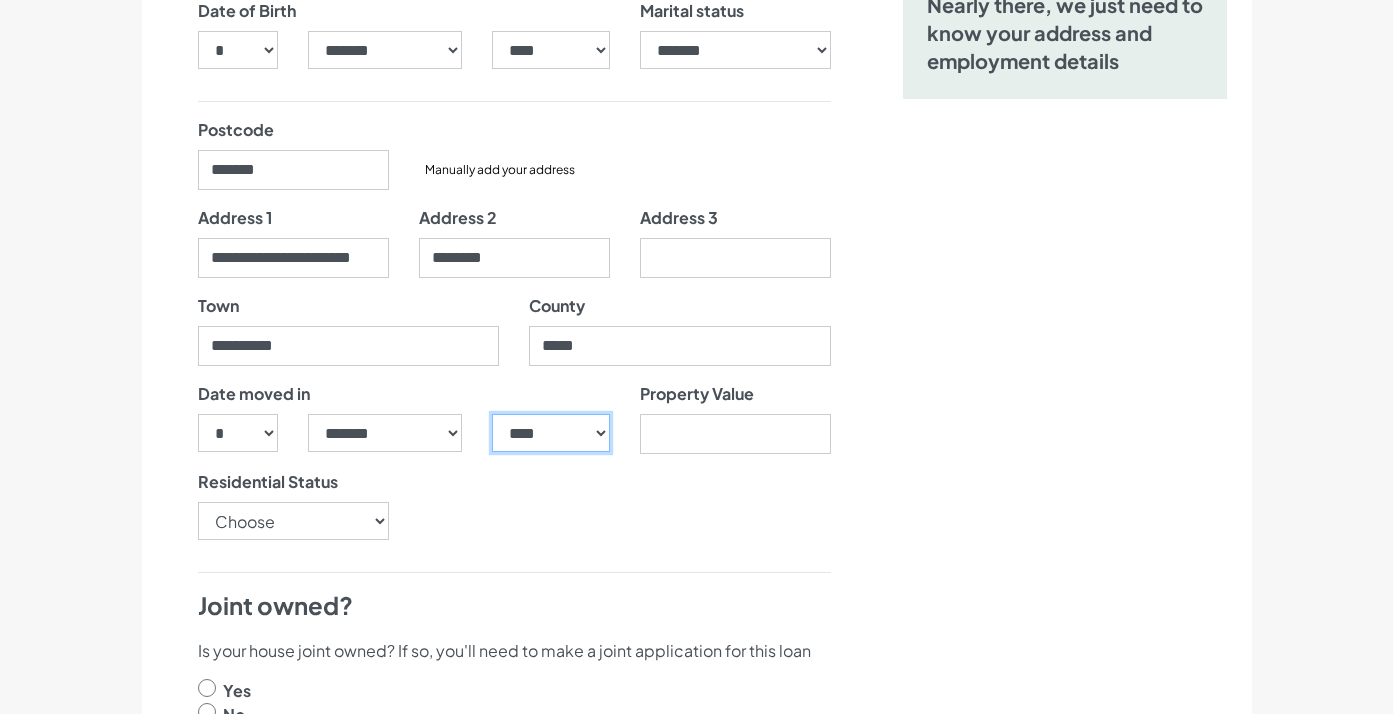 scroll, scrollTop: 394, scrollLeft: 0, axis: vertical 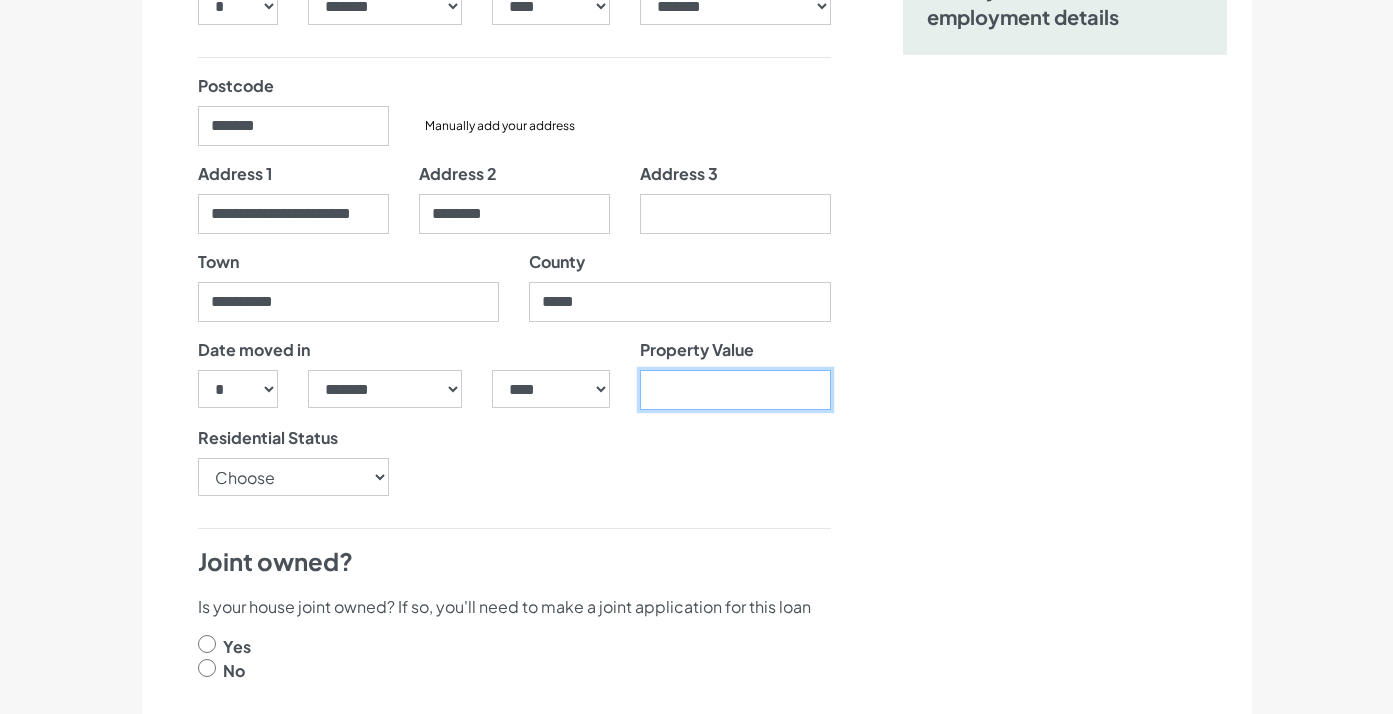 click on "Property Value" at bounding box center (735, 390) 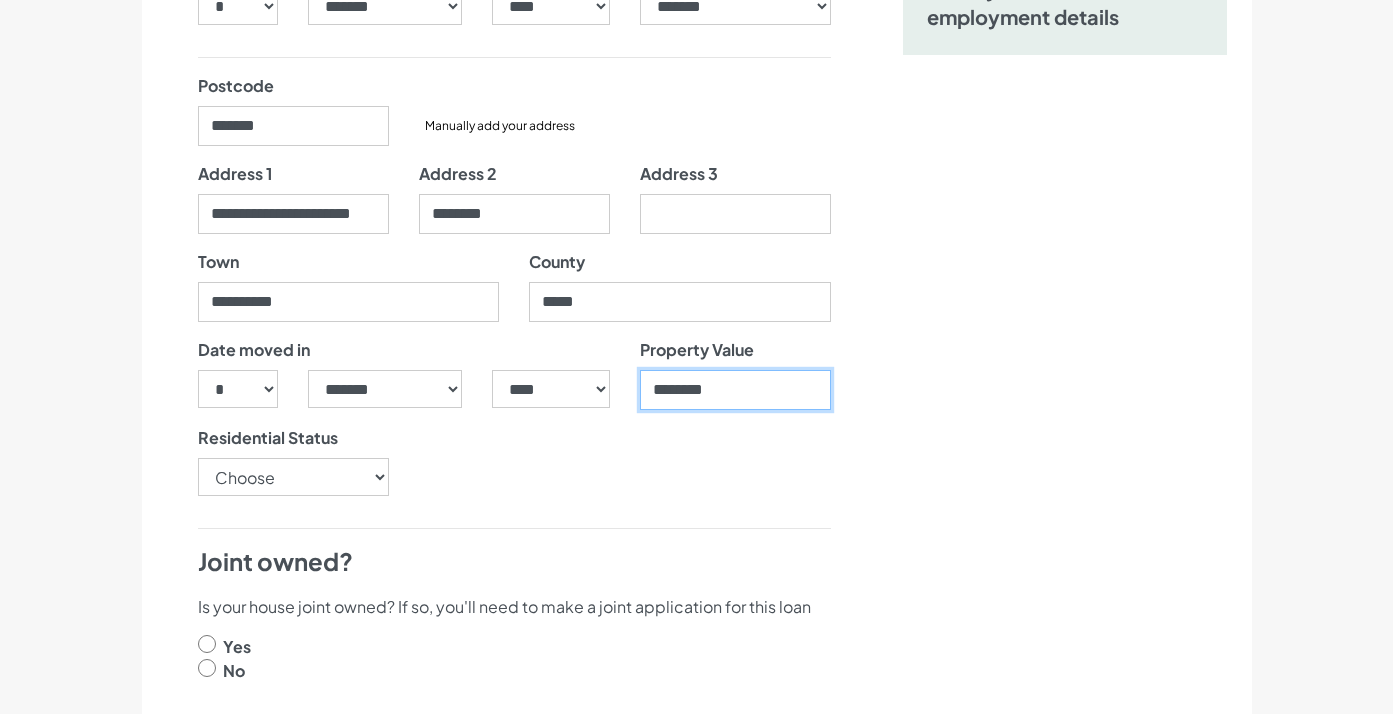 type on "********" 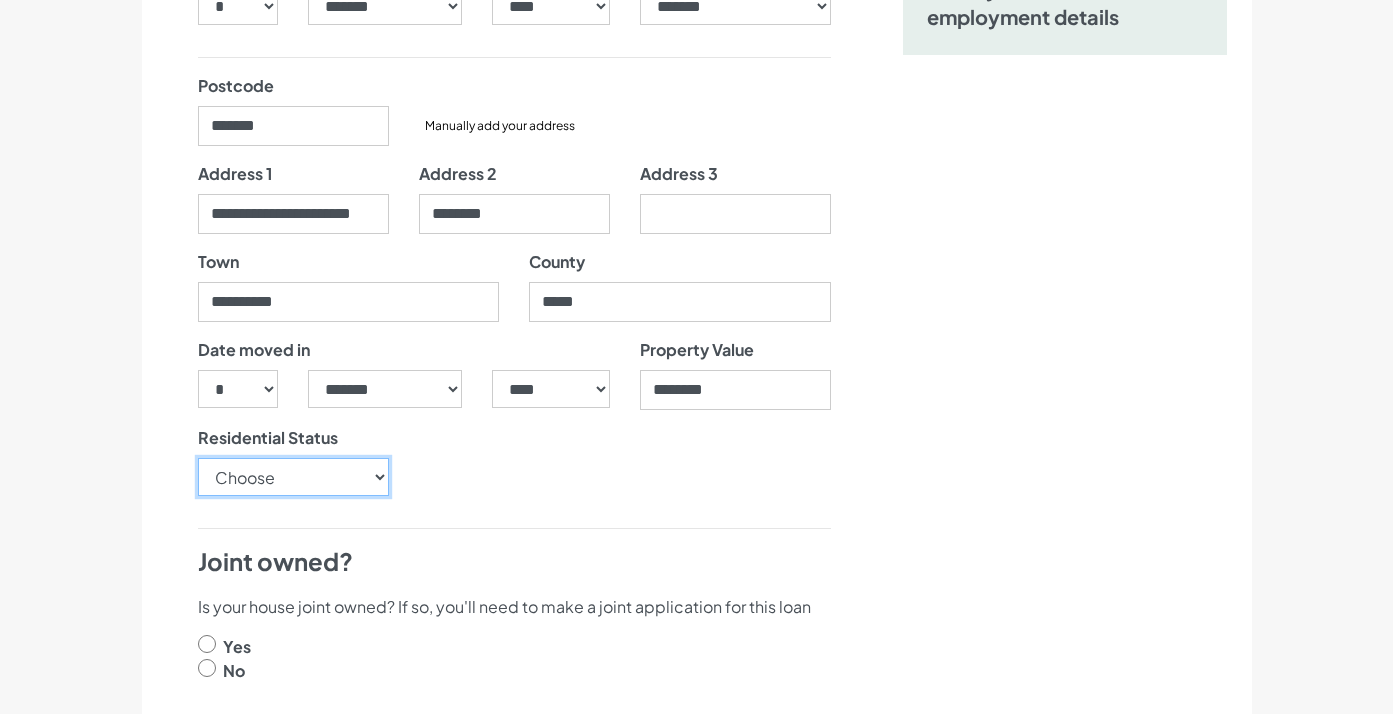 click on "Choose
Owner Occupier
Owner Non Occupier
Living With Parents
Property Owned By Partner
Tenant - Council
Tenant - Housing Association
Tenant - Lodger
Tenant - Private
Living with Friends
Military Accommodation
Works Accommodation" at bounding box center [293, 477] 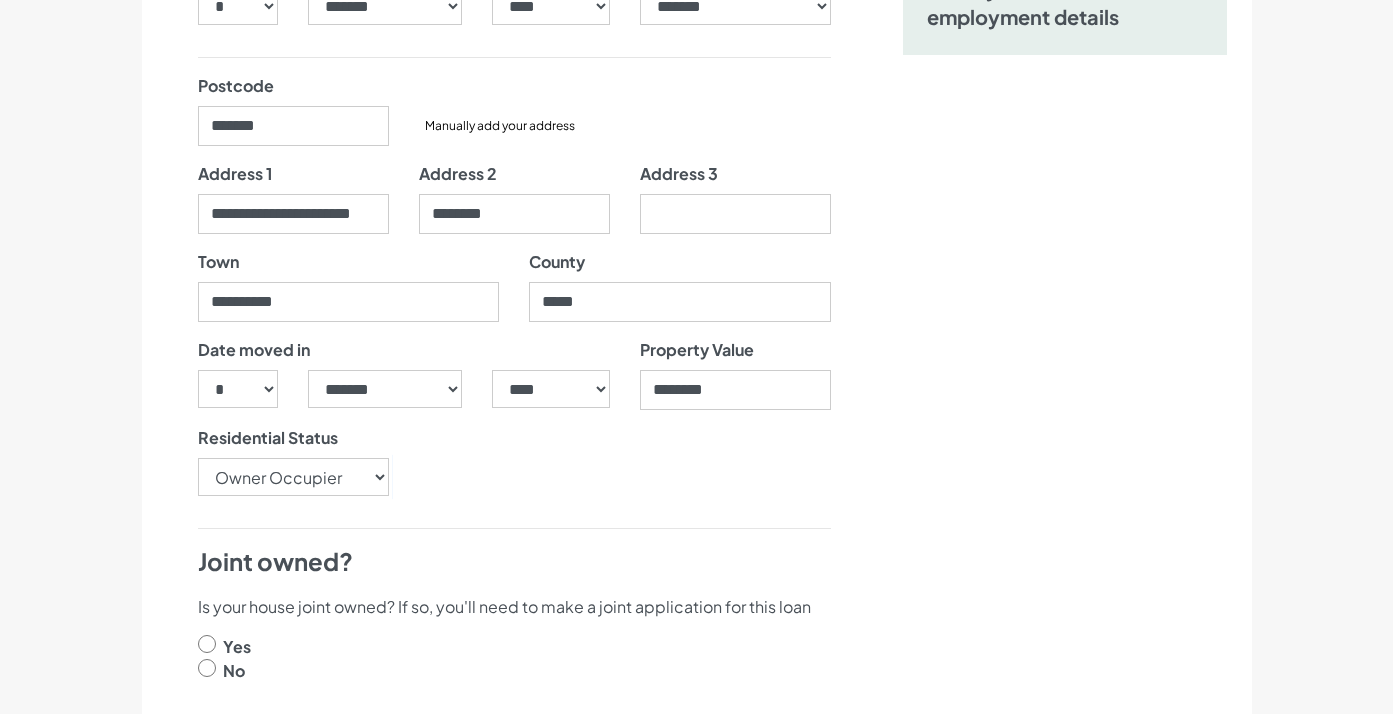click at bounding box center (207, 668) 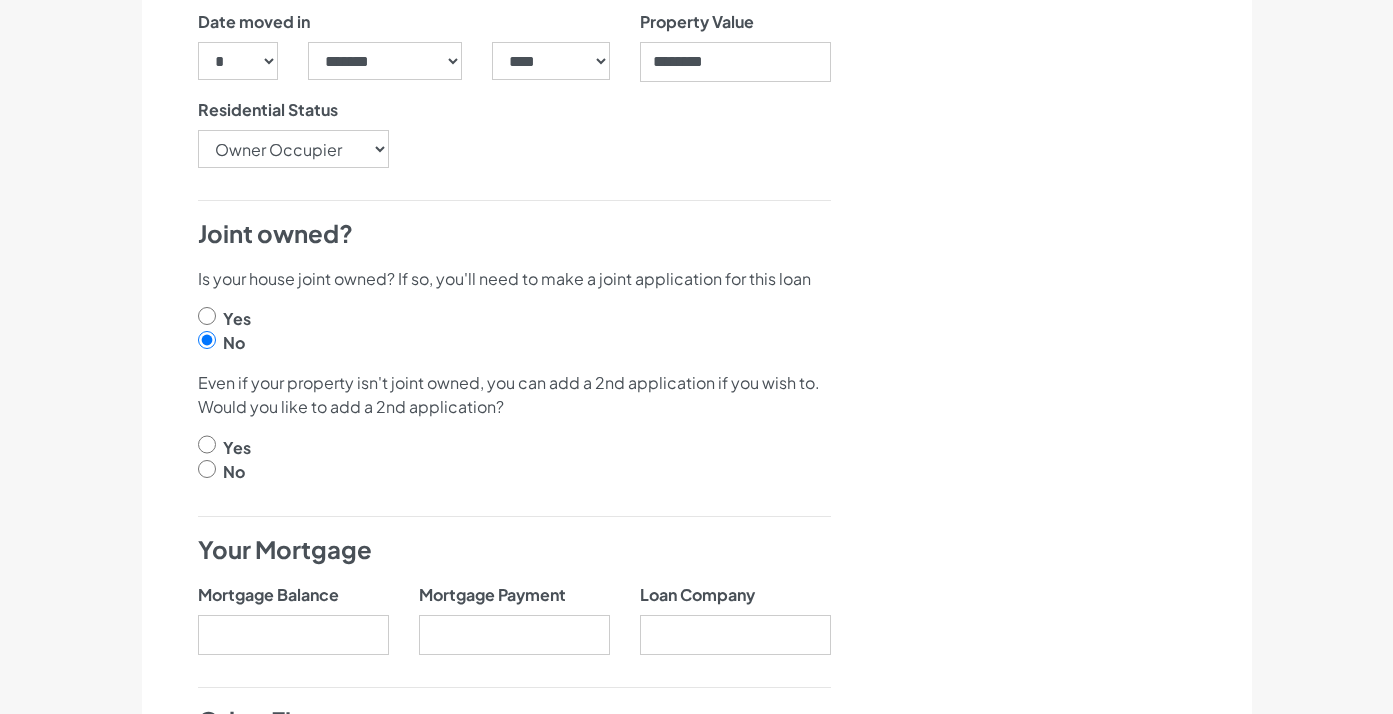 scroll, scrollTop: 813, scrollLeft: 0, axis: vertical 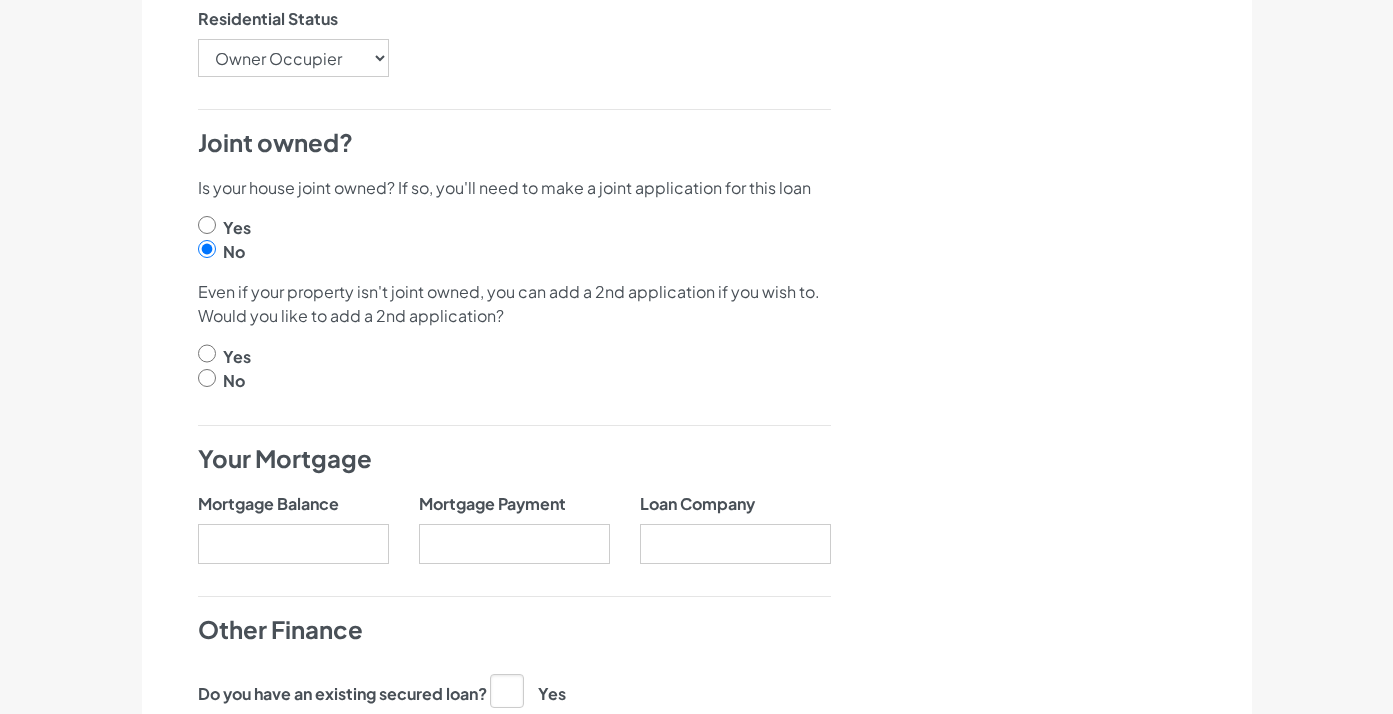 click at bounding box center [207, 378] 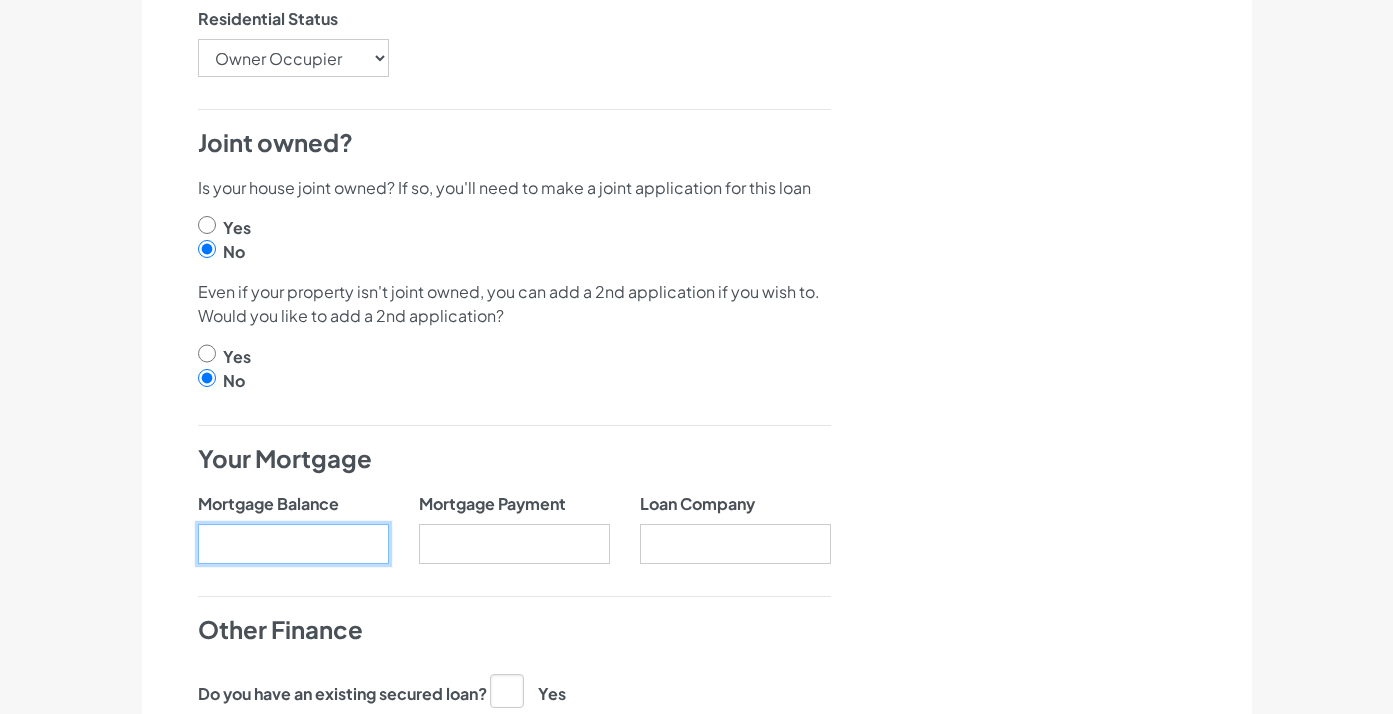 click on "Mortgage Balance" at bounding box center [293, 544] 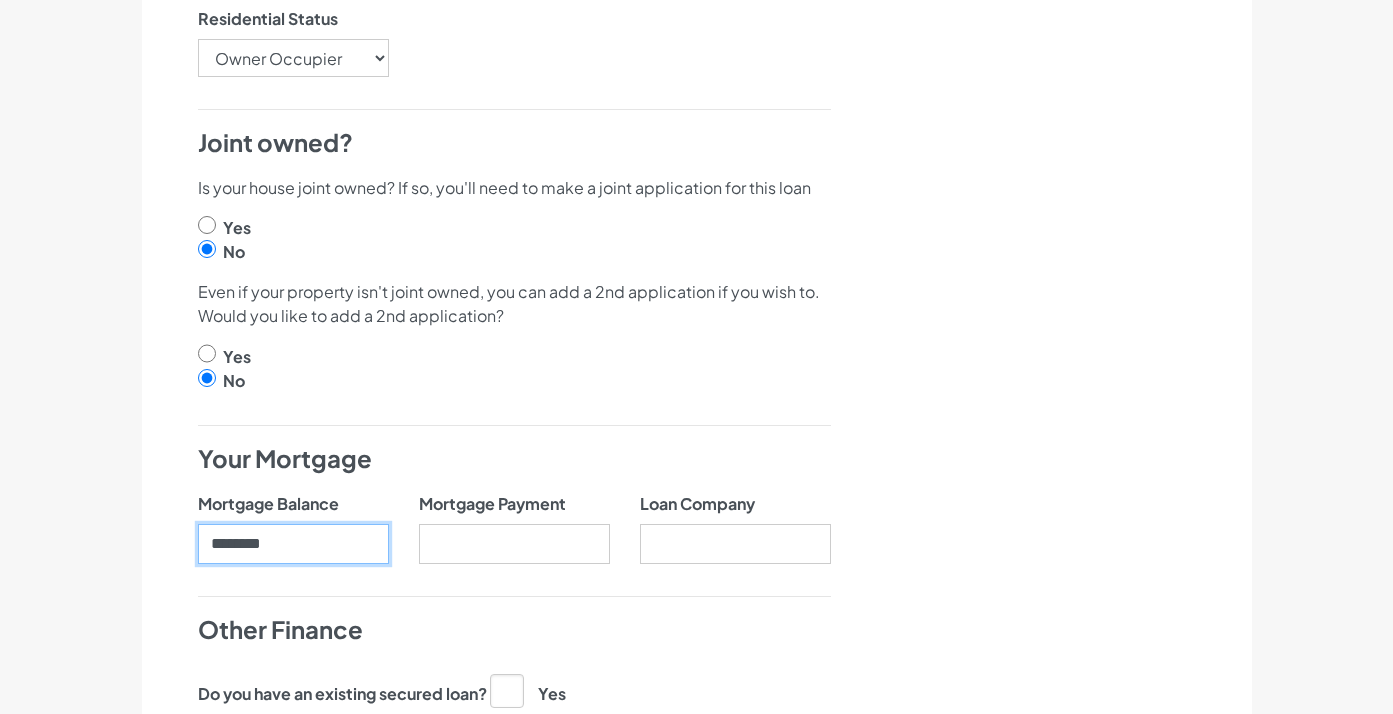 type on "********" 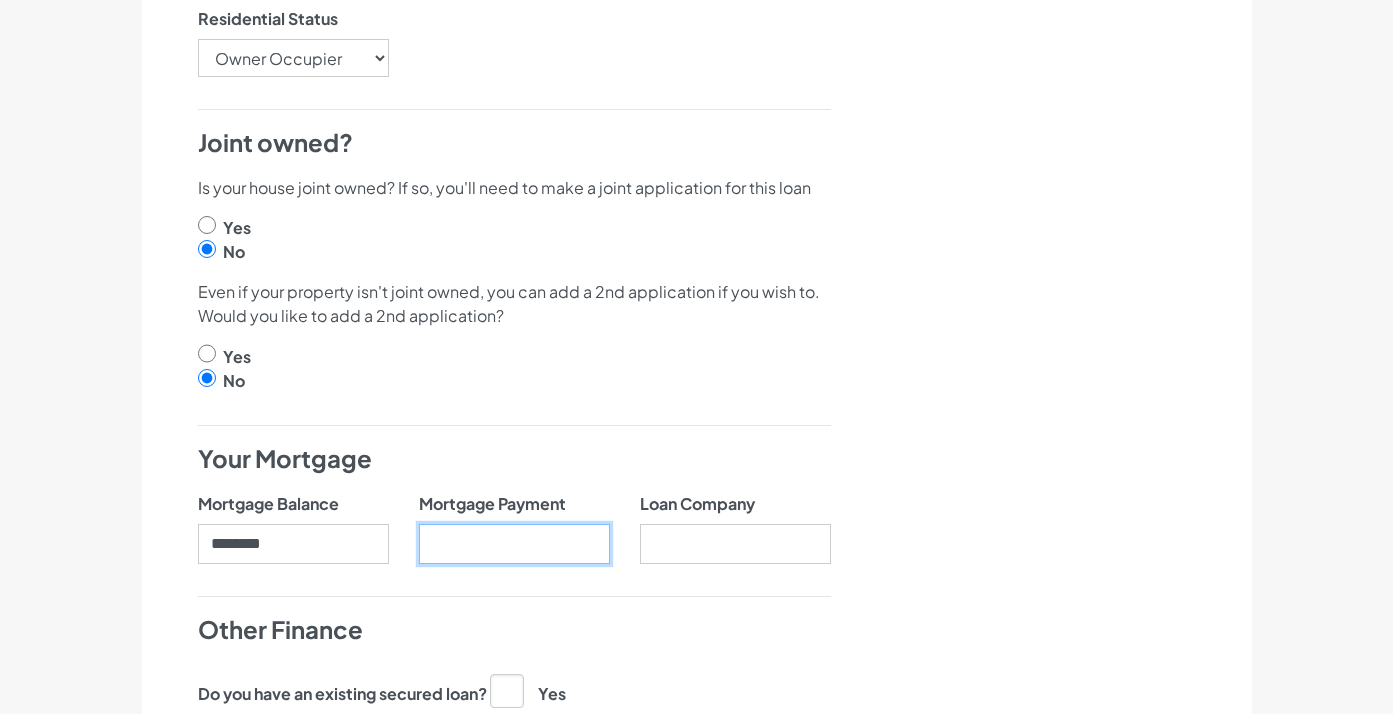 click on "Mortgage Payment" at bounding box center [514, 544] 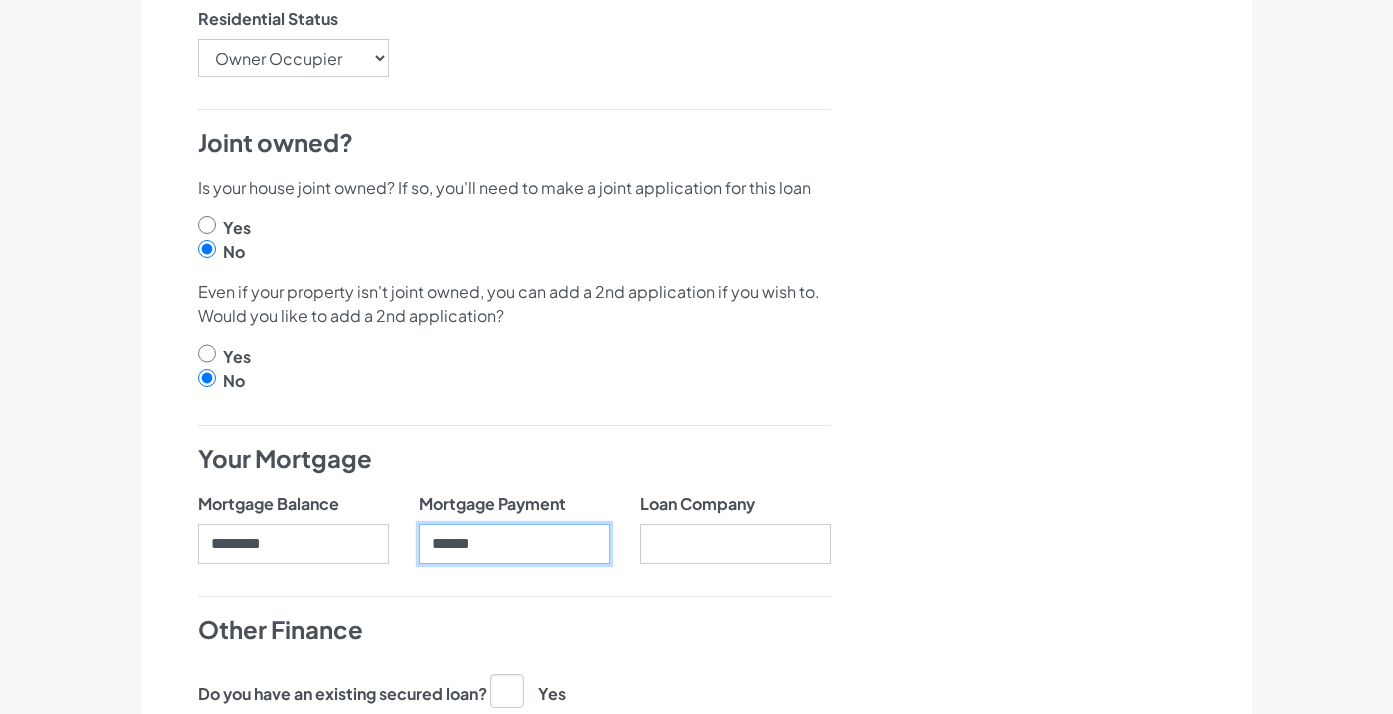 type on "******" 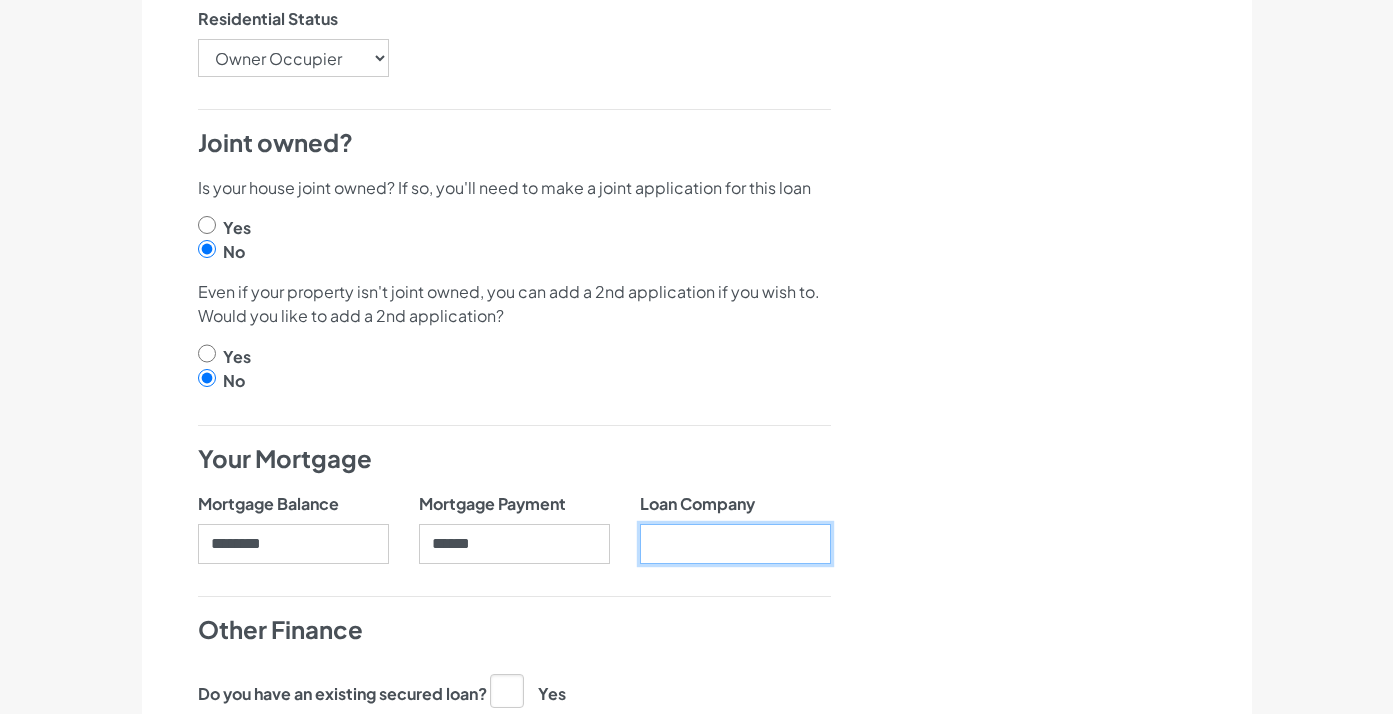 click on "Loan Company" at bounding box center (735, 544) 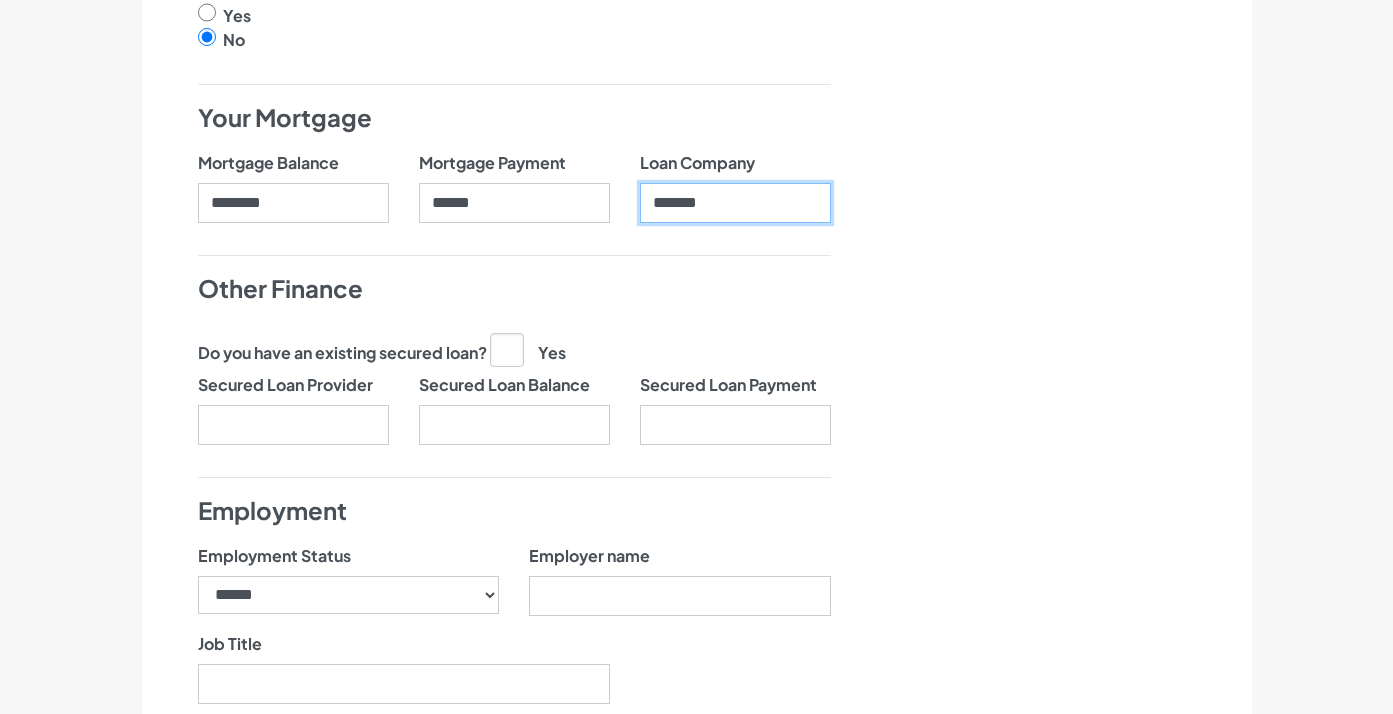 scroll, scrollTop: 1179, scrollLeft: 0, axis: vertical 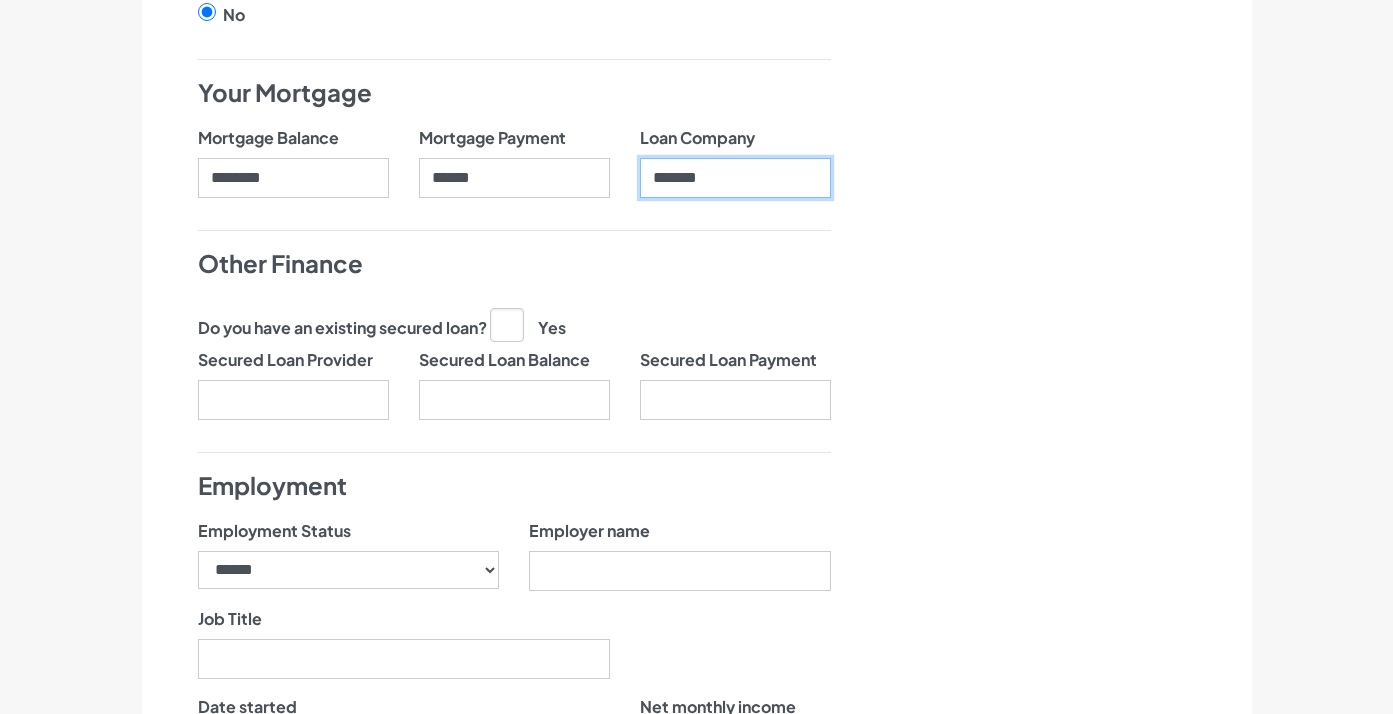 type on "*******" 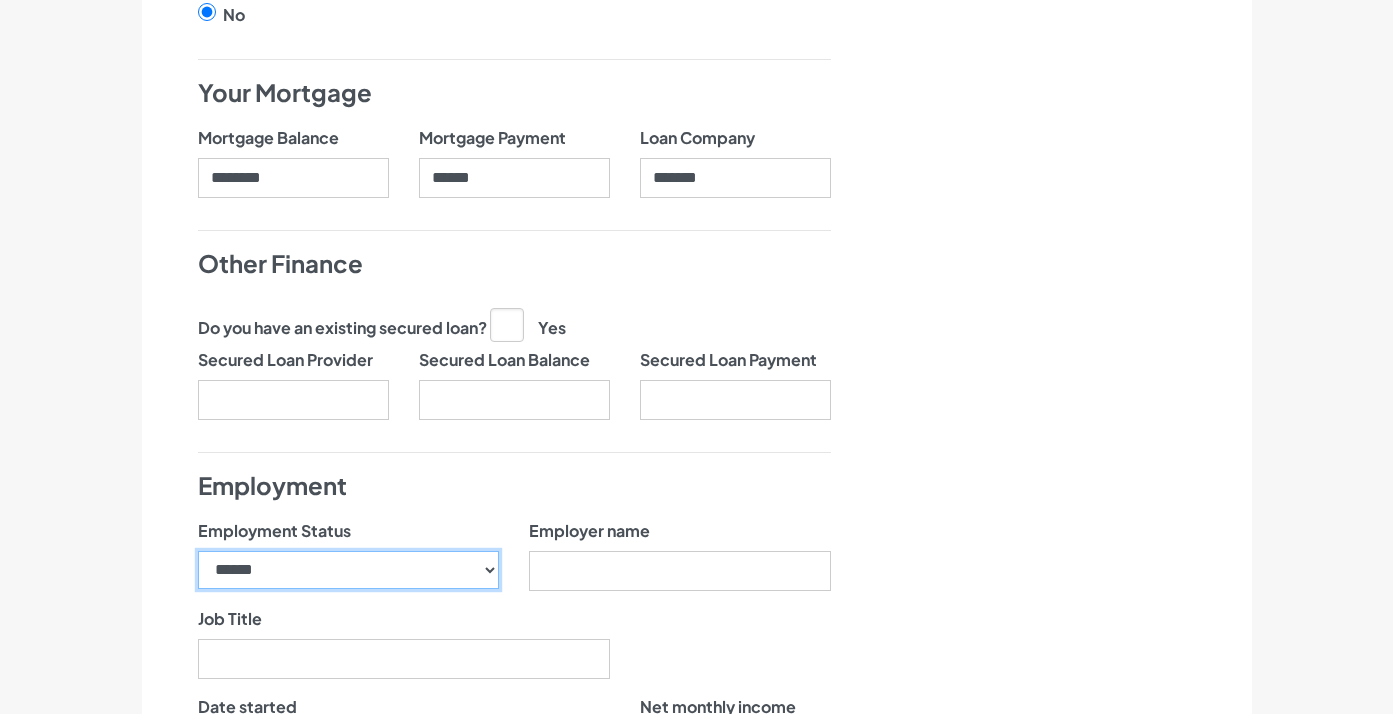 click on "**********" at bounding box center (349, 570) 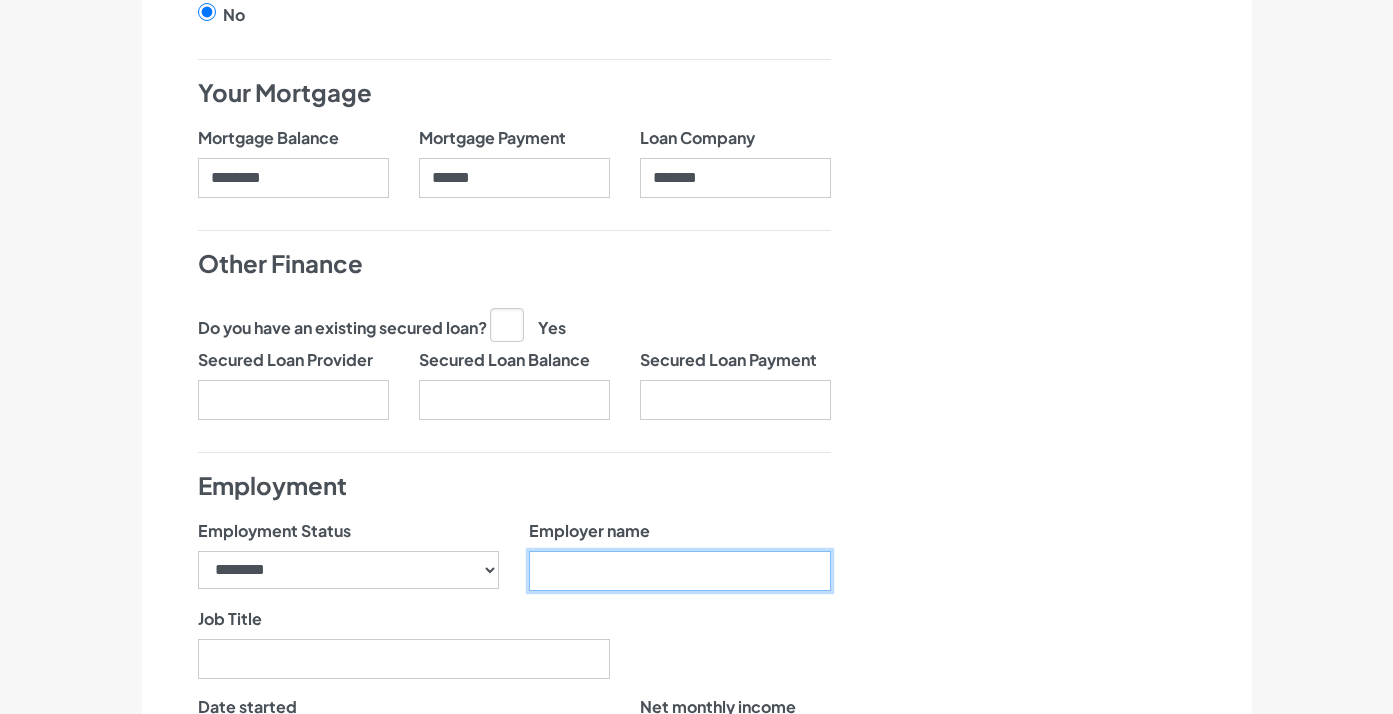click on "Employer name" at bounding box center (680, 571) 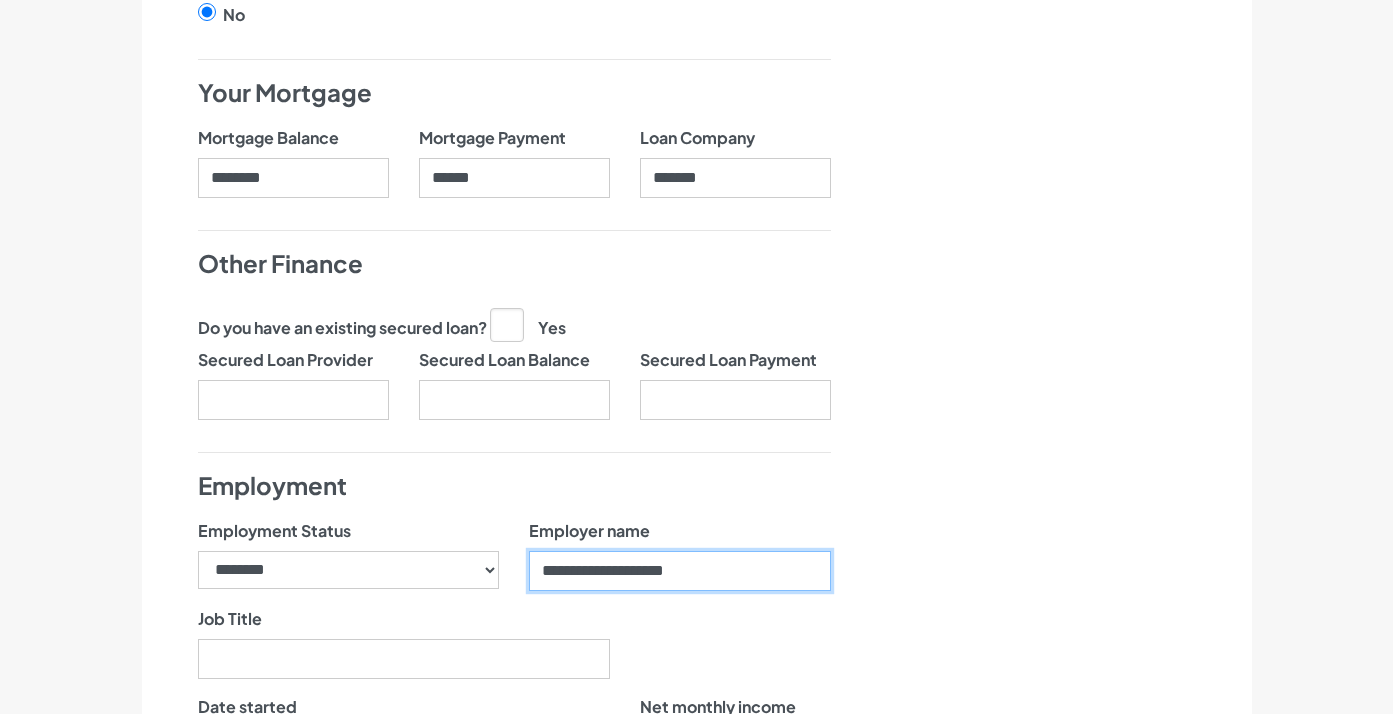 type on "**********" 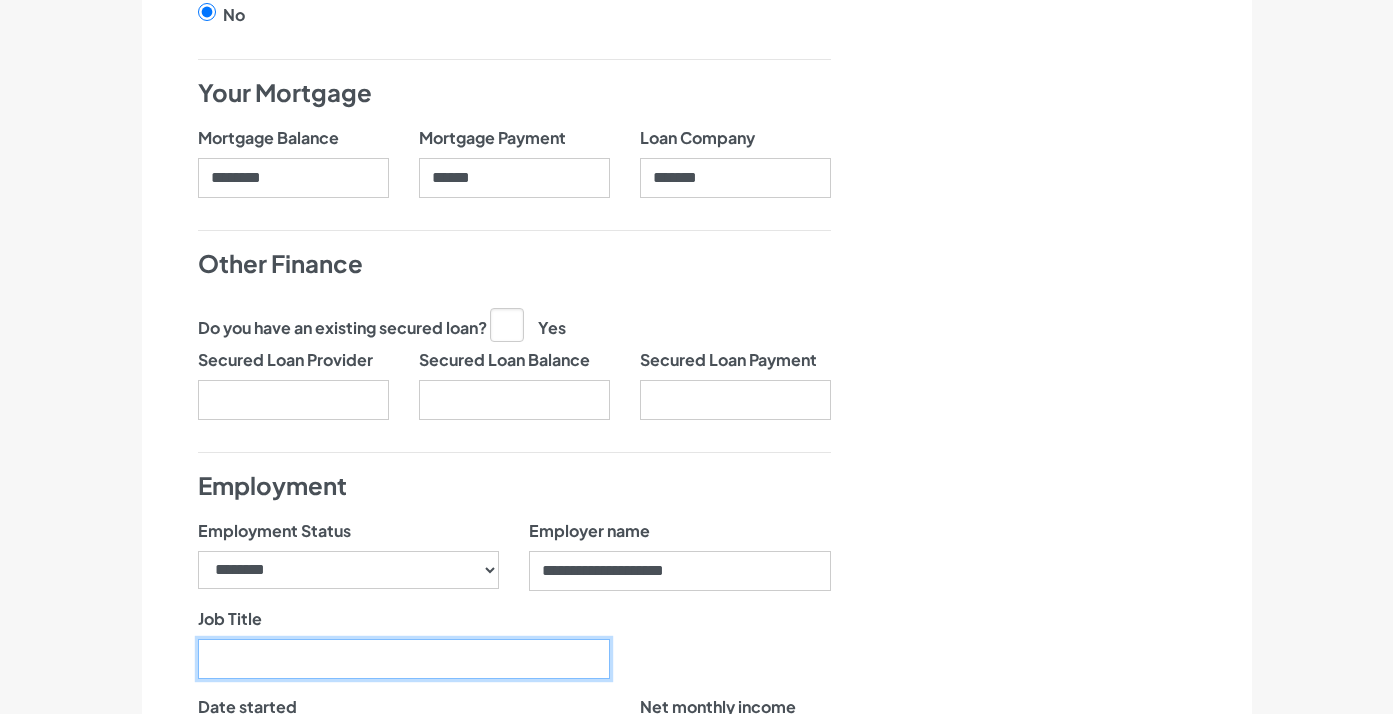 click on "Job Title" at bounding box center [404, 659] 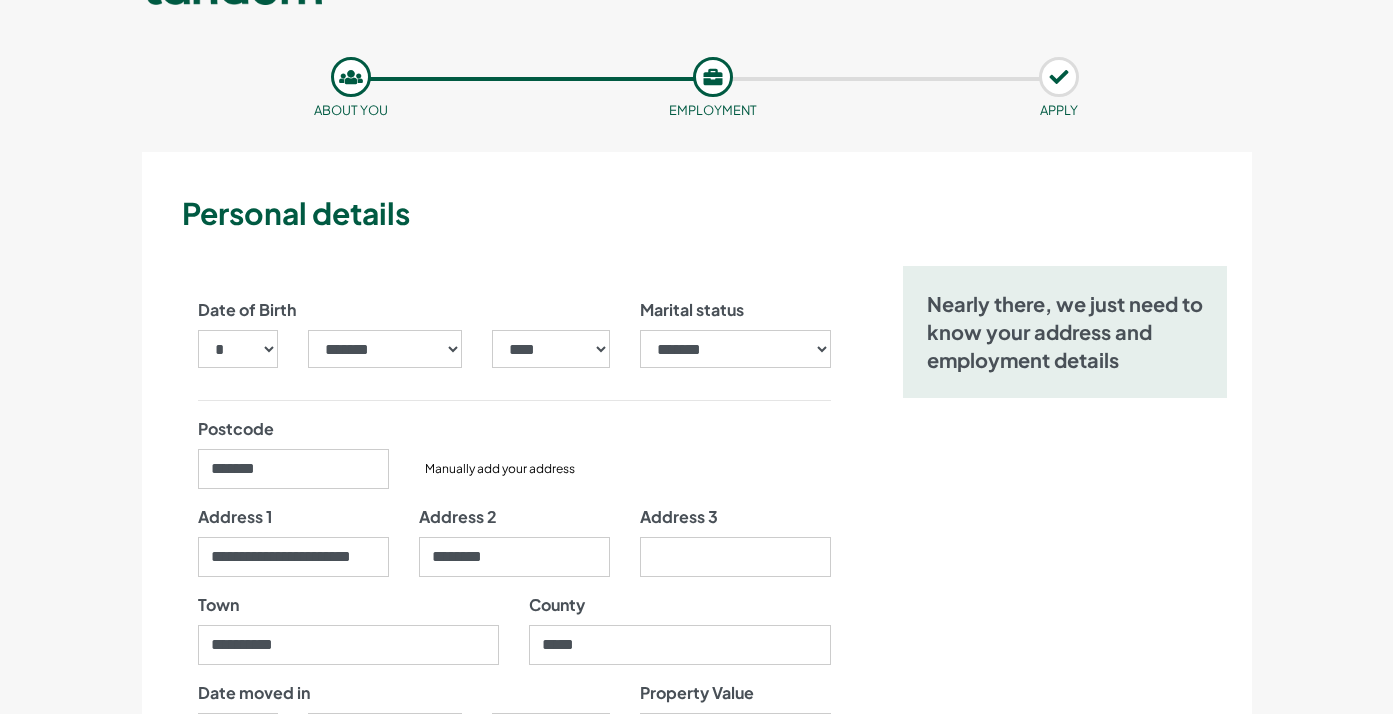 scroll, scrollTop: 0, scrollLeft: 0, axis: both 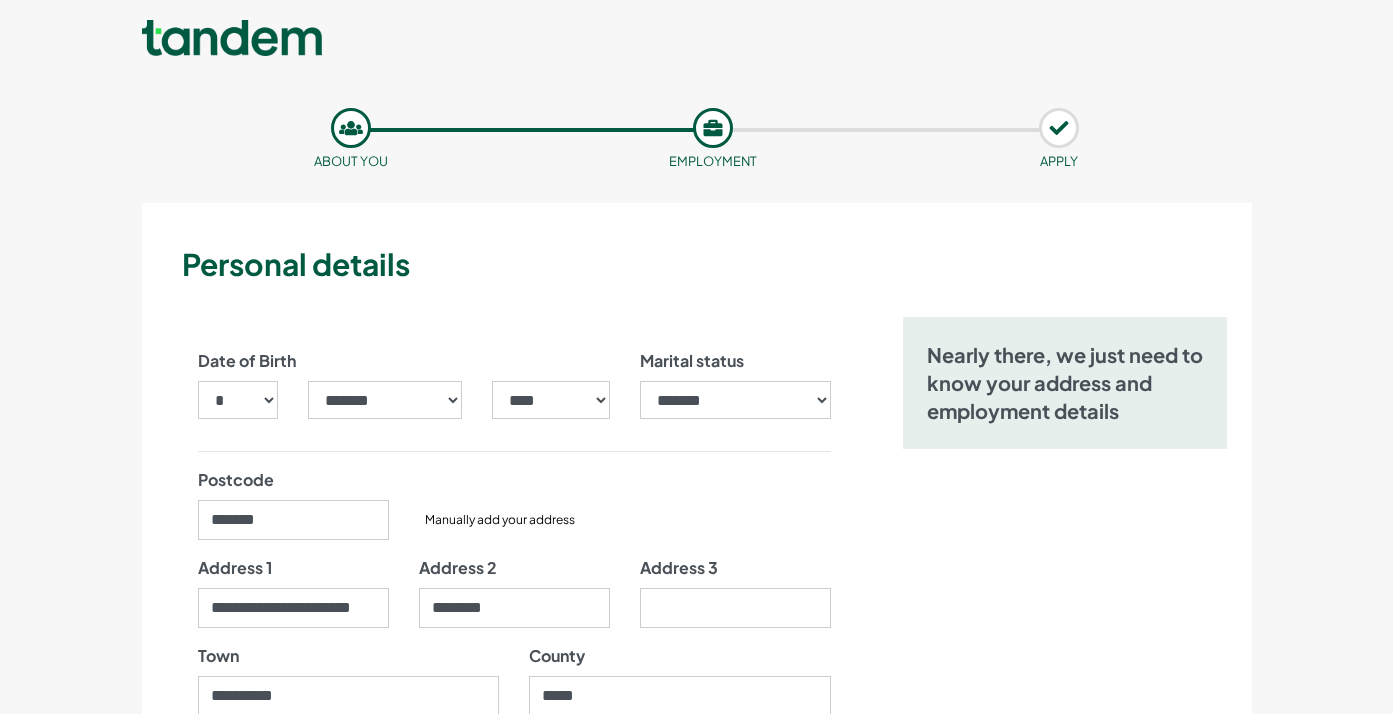 type on "**********" 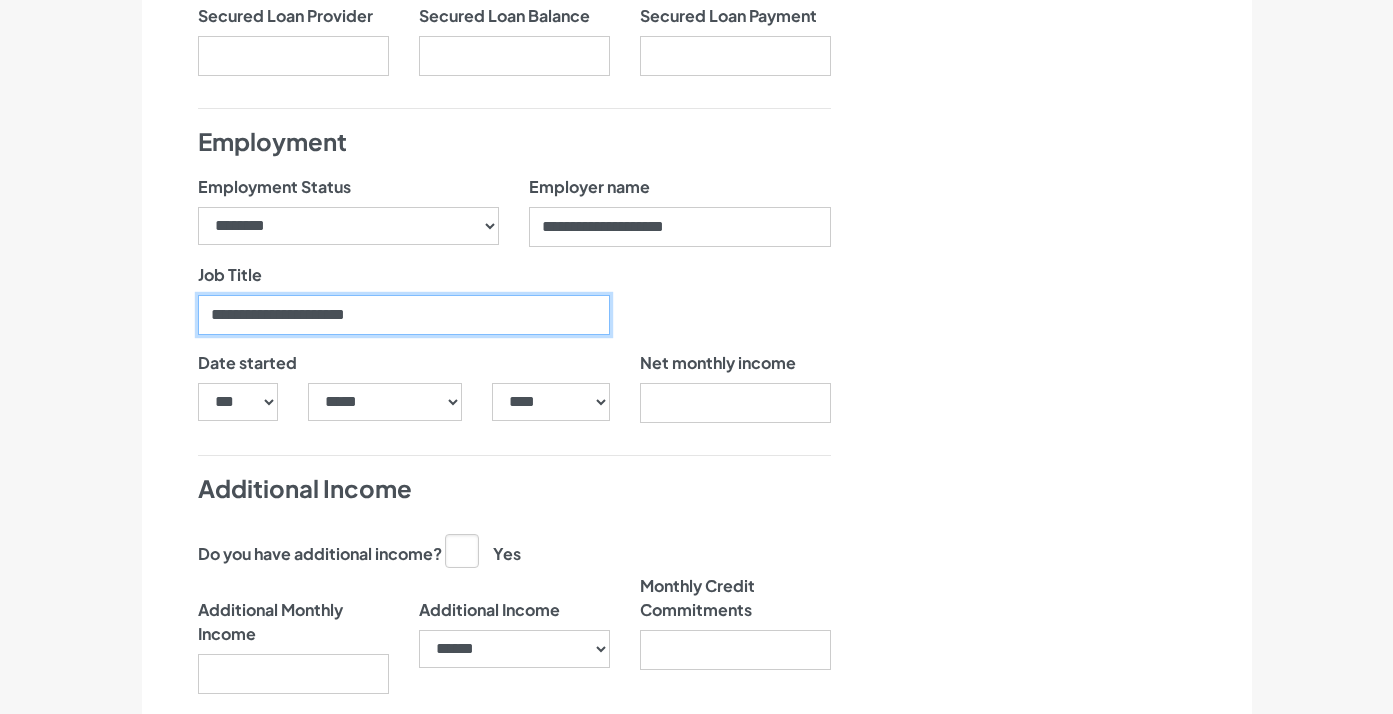 scroll, scrollTop: 1548, scrollLeft: 0, axis: vertical 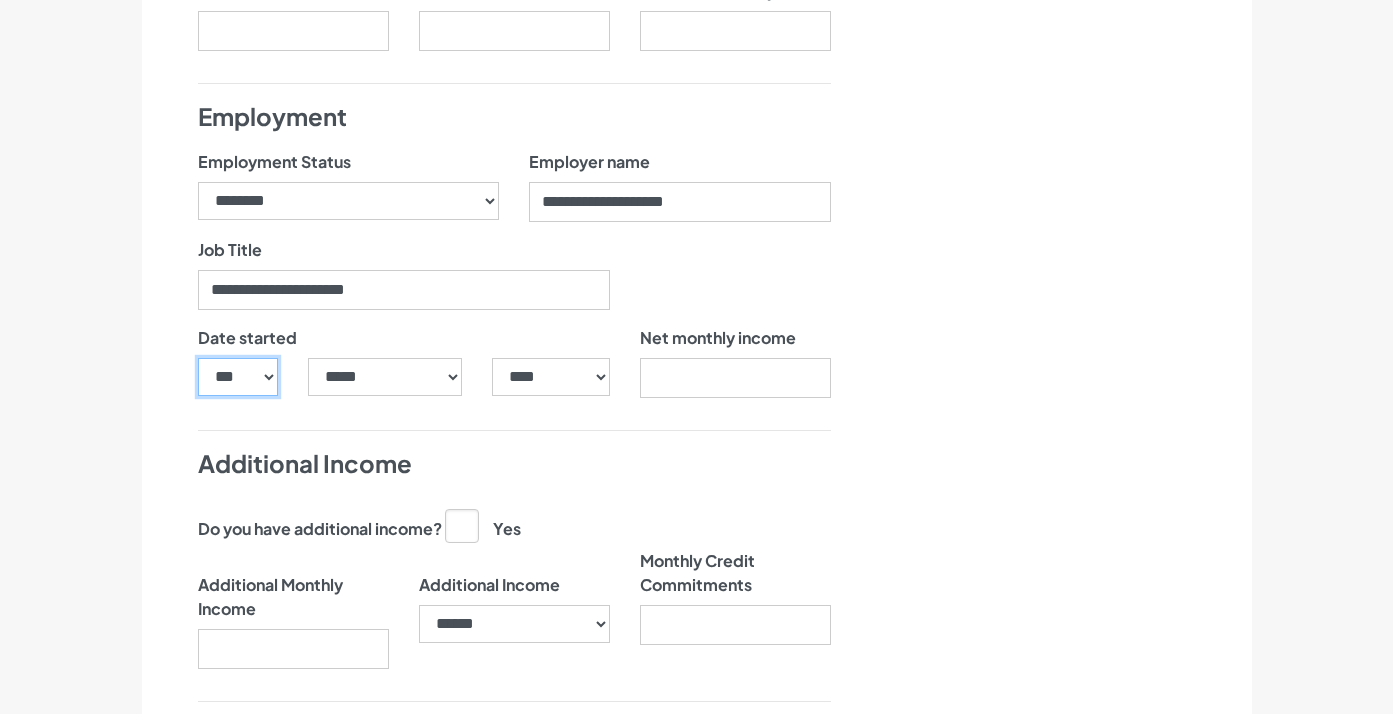 click on "***
* * * * * * * * * ** ** ** ** ** ** ** ** ** ** ** ** ** ** ** ** ** ** ** ** ** **" at bounding box center (238, 377) 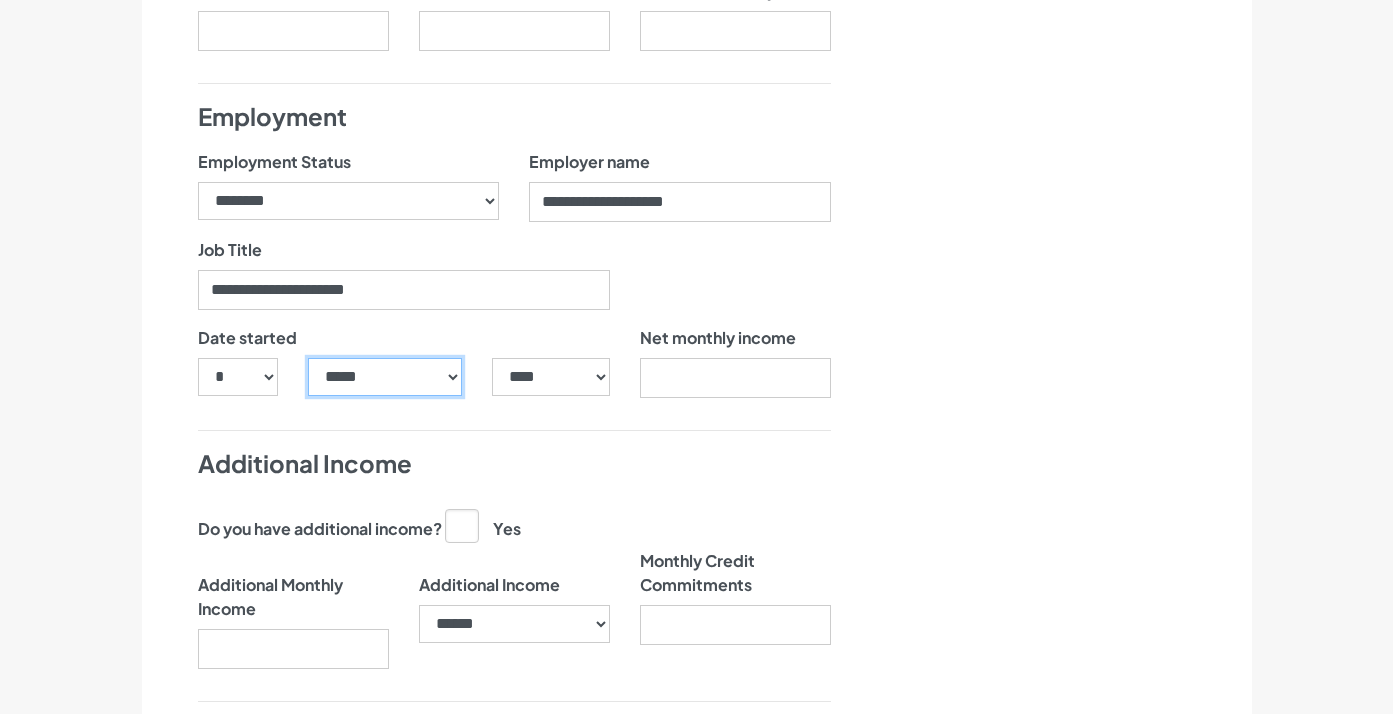 click on "*****
*******
********
*****
*****
***
****
****
******
*********
*******
********
********" at bounding box center (385, 377) 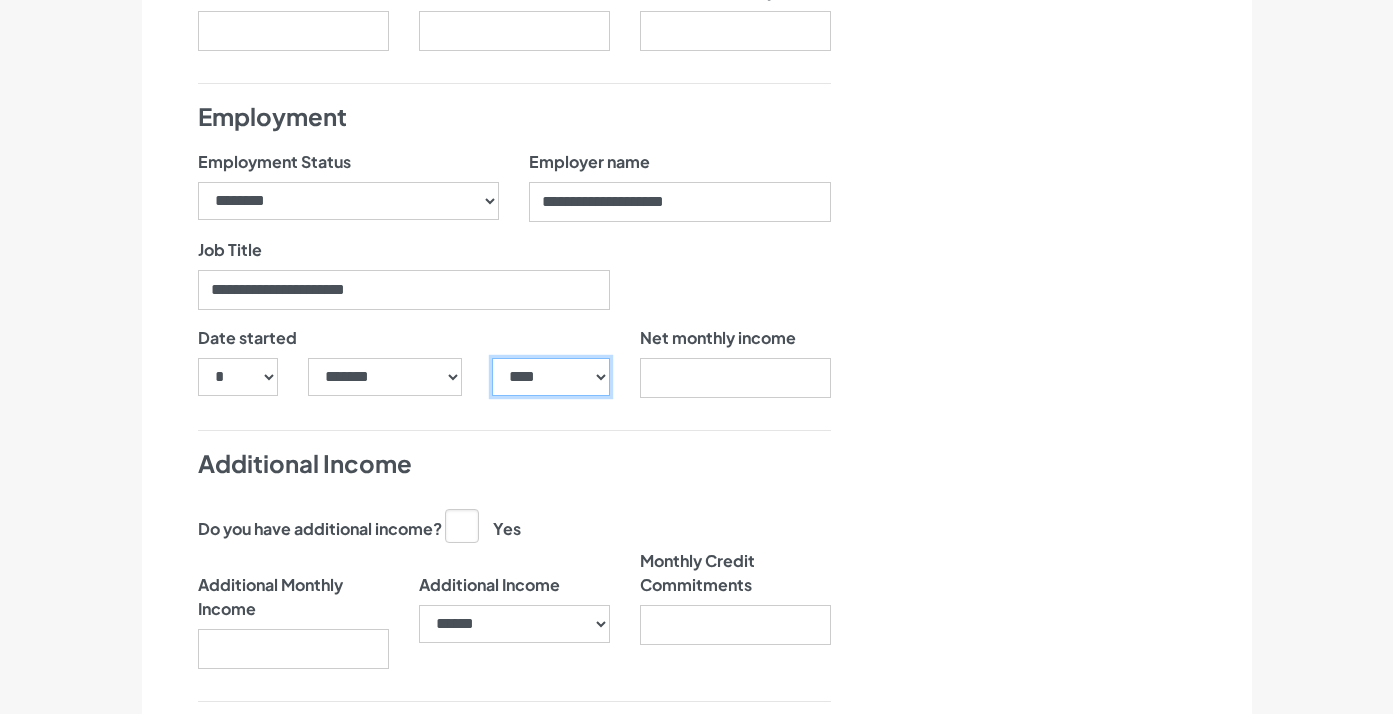 click on "****
**** **** **** **** **** **** **** **** **** **** **** **** **** **** **** **** **** **** **** **** **** **** **** **** **** **** **** **** **** **** **** **** **** **** **** **** **** **** **** **** **** **** **** **** **** **** **** **** **** **** **** **** **** **** **** **** **** **** **** **** **** **** **** **** **** **** **** **** **** **** **** **** **** **** **** **** **** **** **** **** **** **** **** **** **** **** **** **** **** **** **** **** **** **** **** **** **** **** **** **** **** **** **** **** **** **** **** **** **** **** **** **** **** **** **** **** **** **** **** **** **** **** **** **** **** ****" at bounding box center [550, 377] 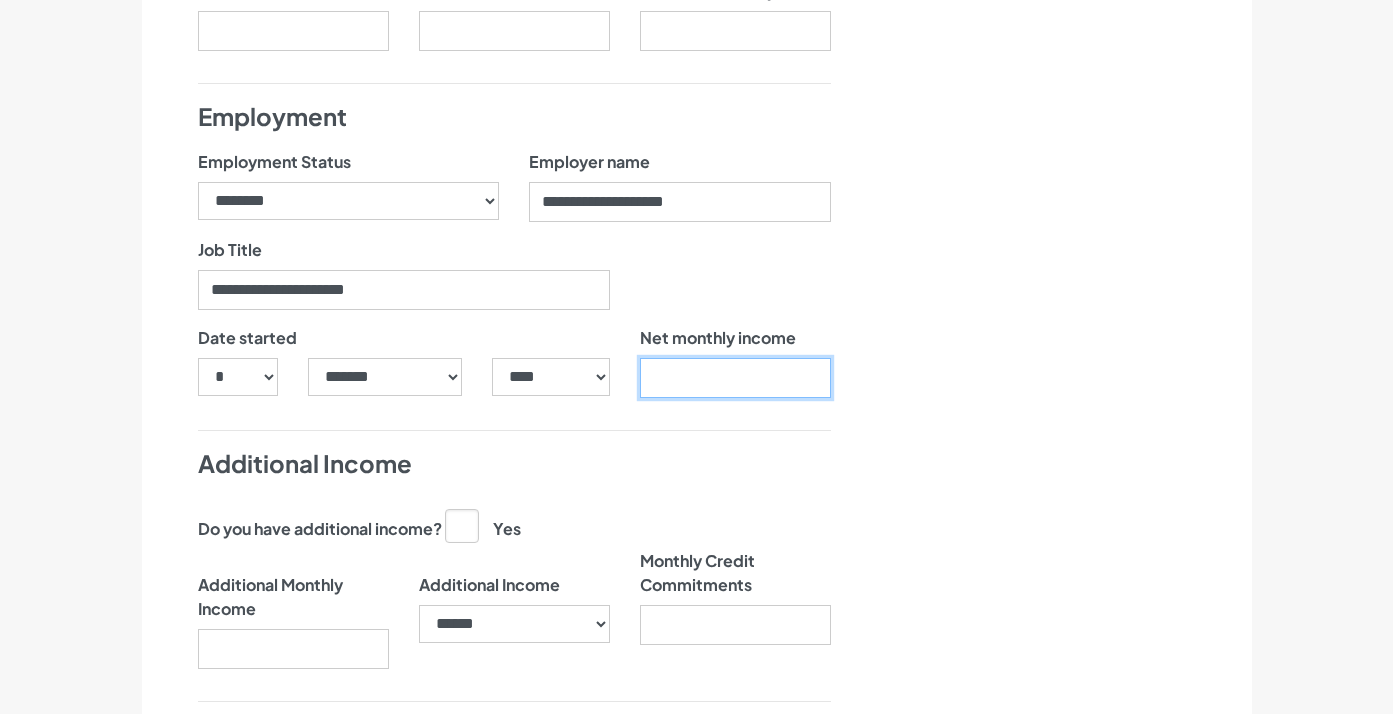 click on "Net monthly income" at bounding box center [735, 378] 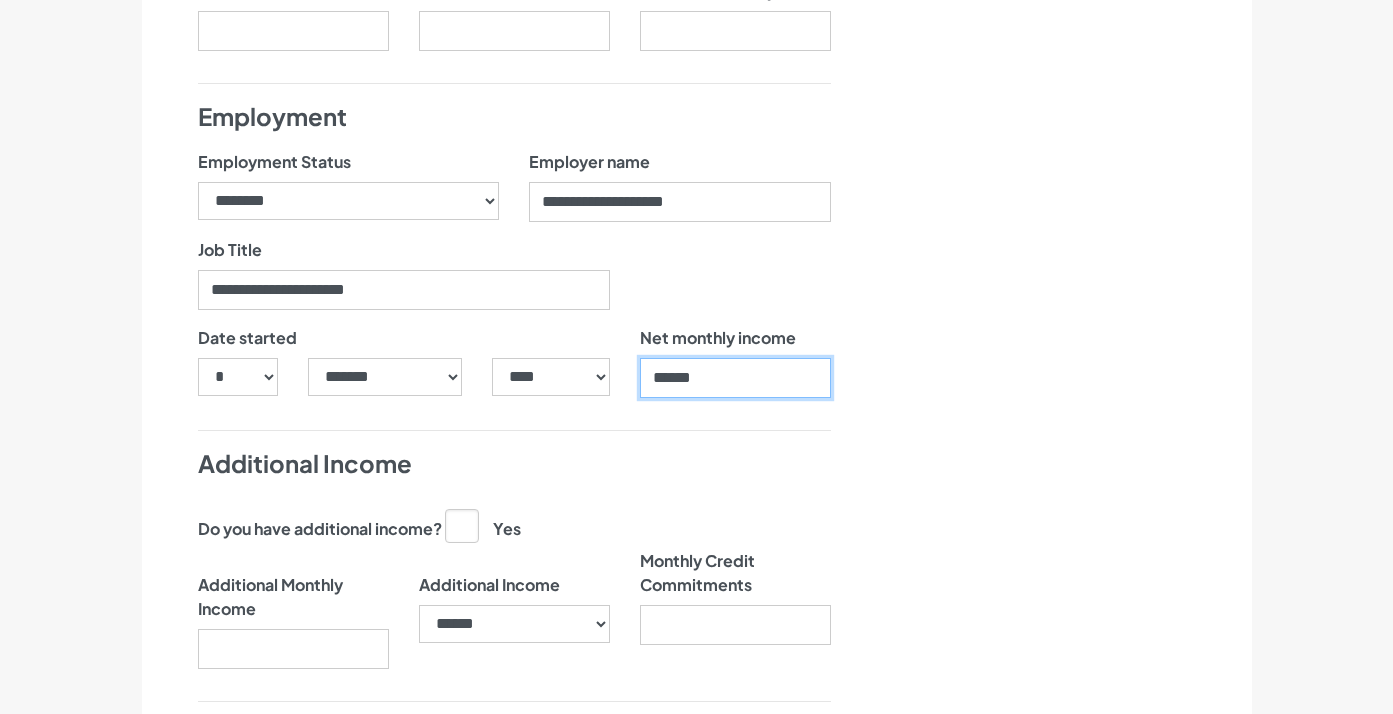 type on "******" 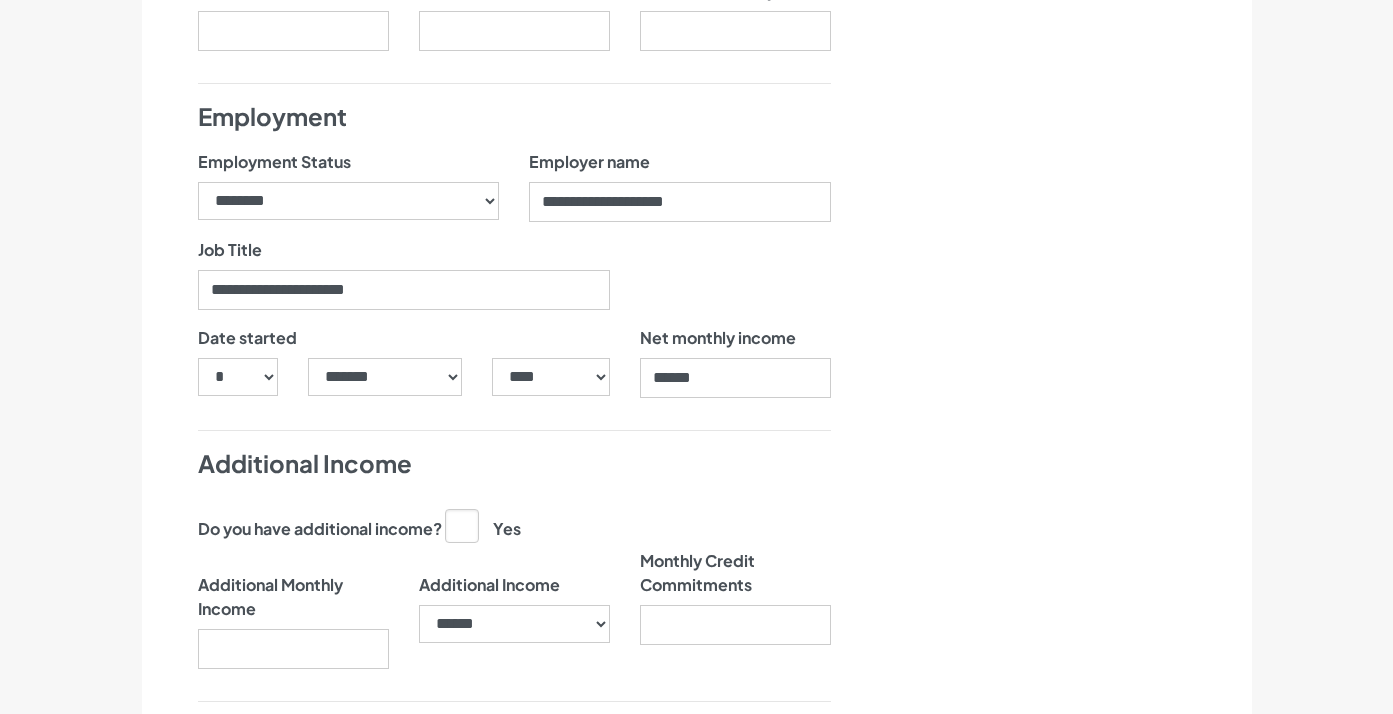 click on "Additional Monthly Income" at bounding box center (293, 585) 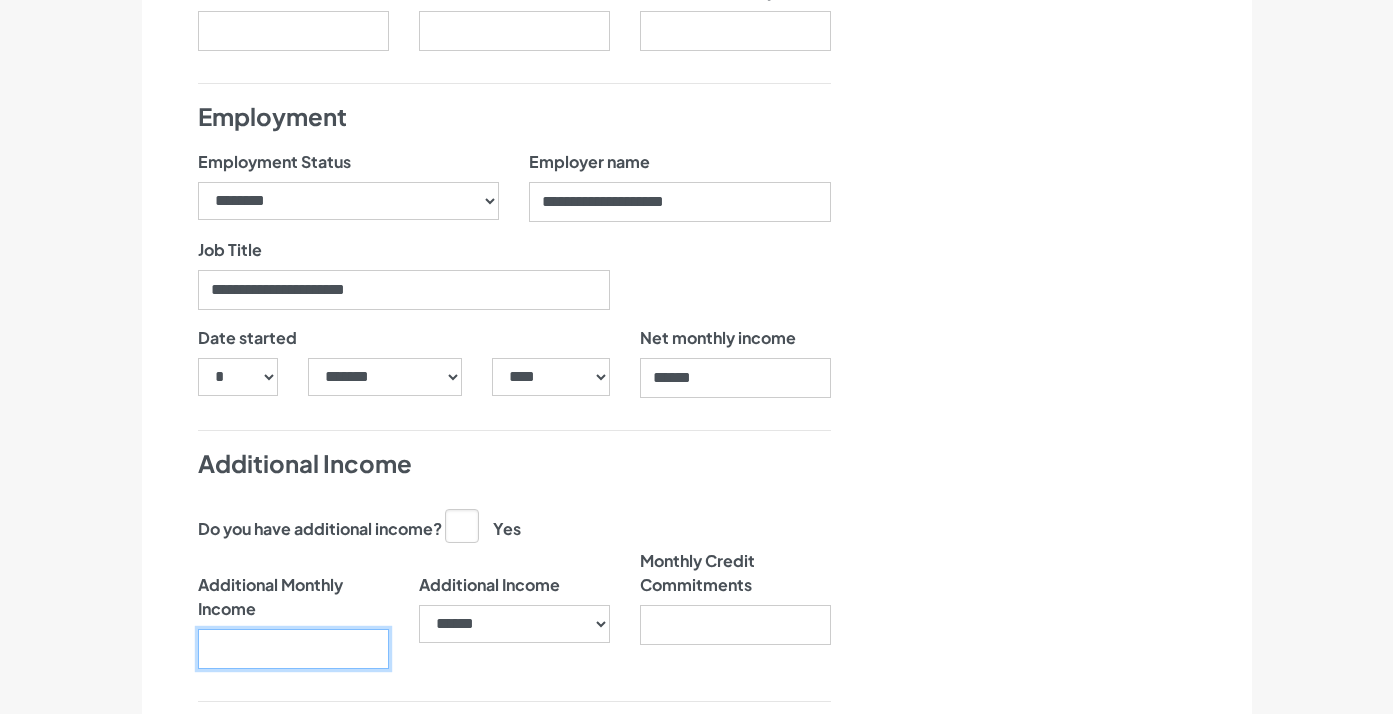 click on "Additional Monthly Income" at bounding box center (293, 649) 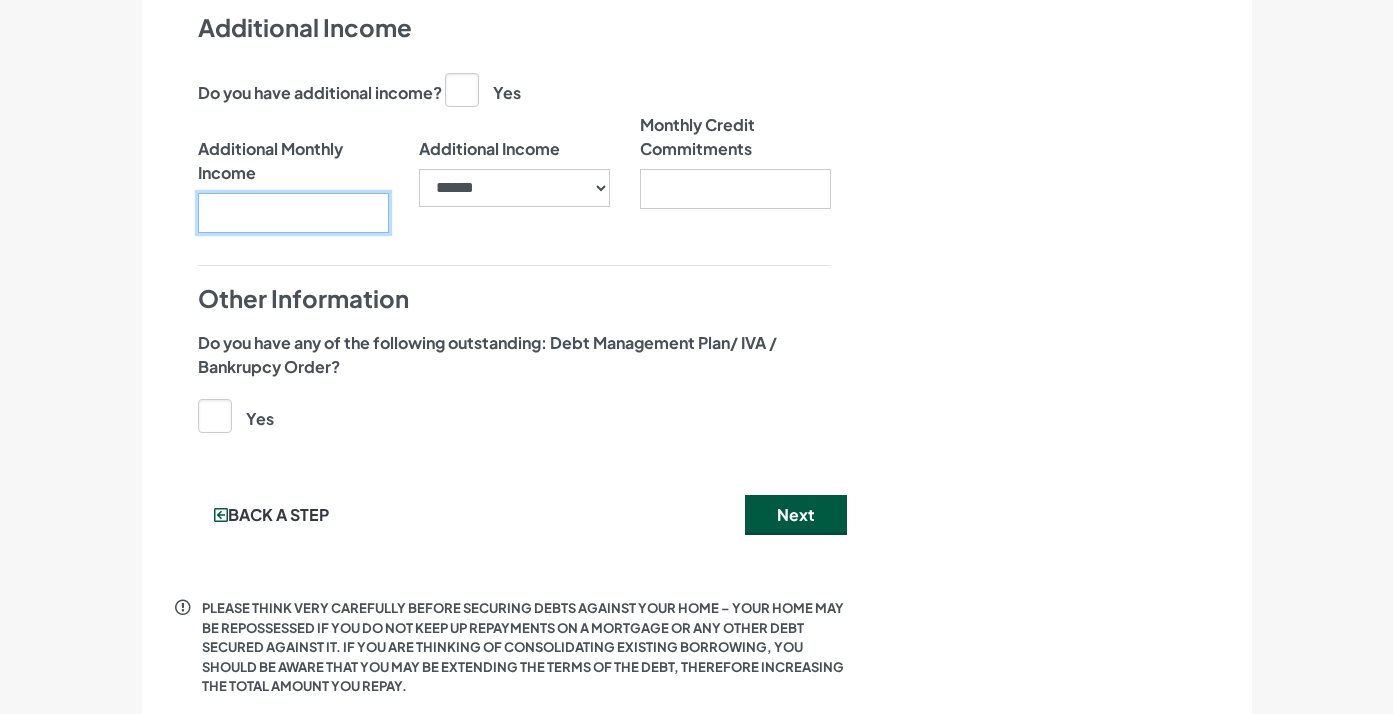 scroll, scrollTop: 2043, scrollLeft: 0, axis: vertical 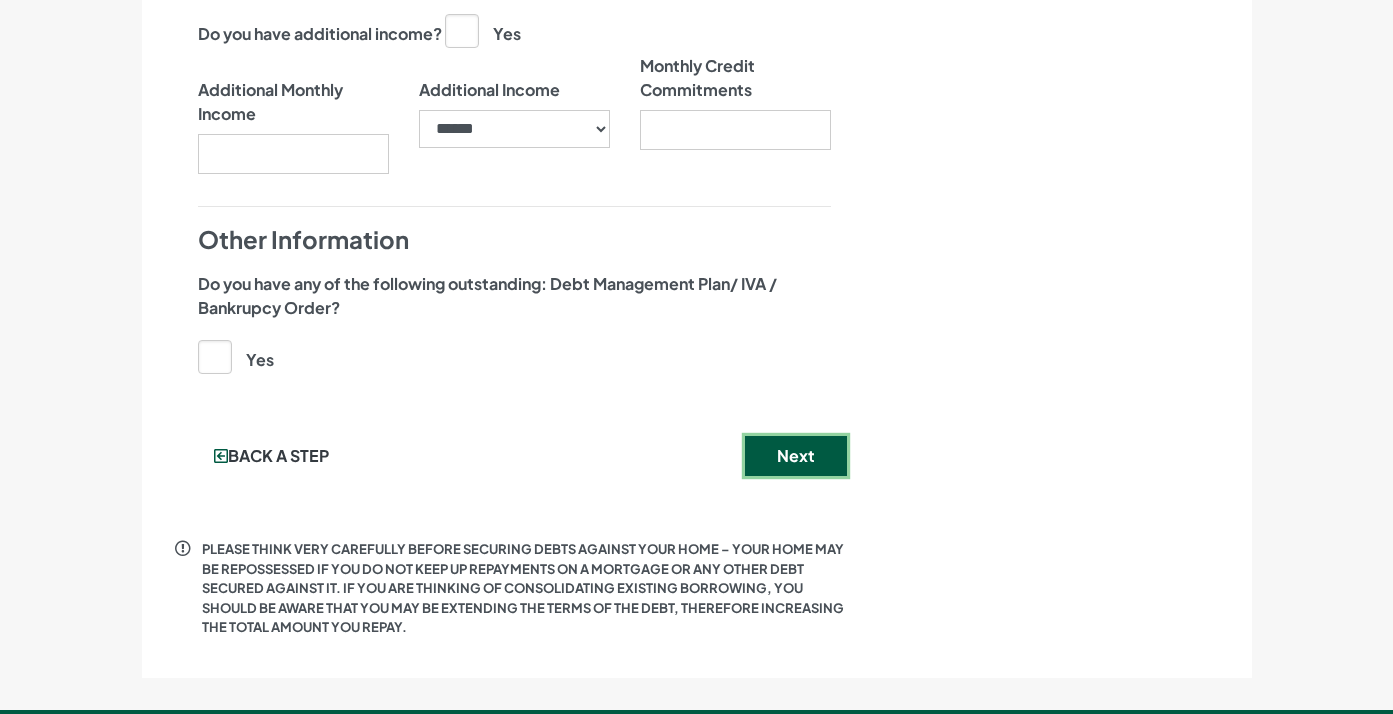 click on "Next" at bounding box center [796, 456] 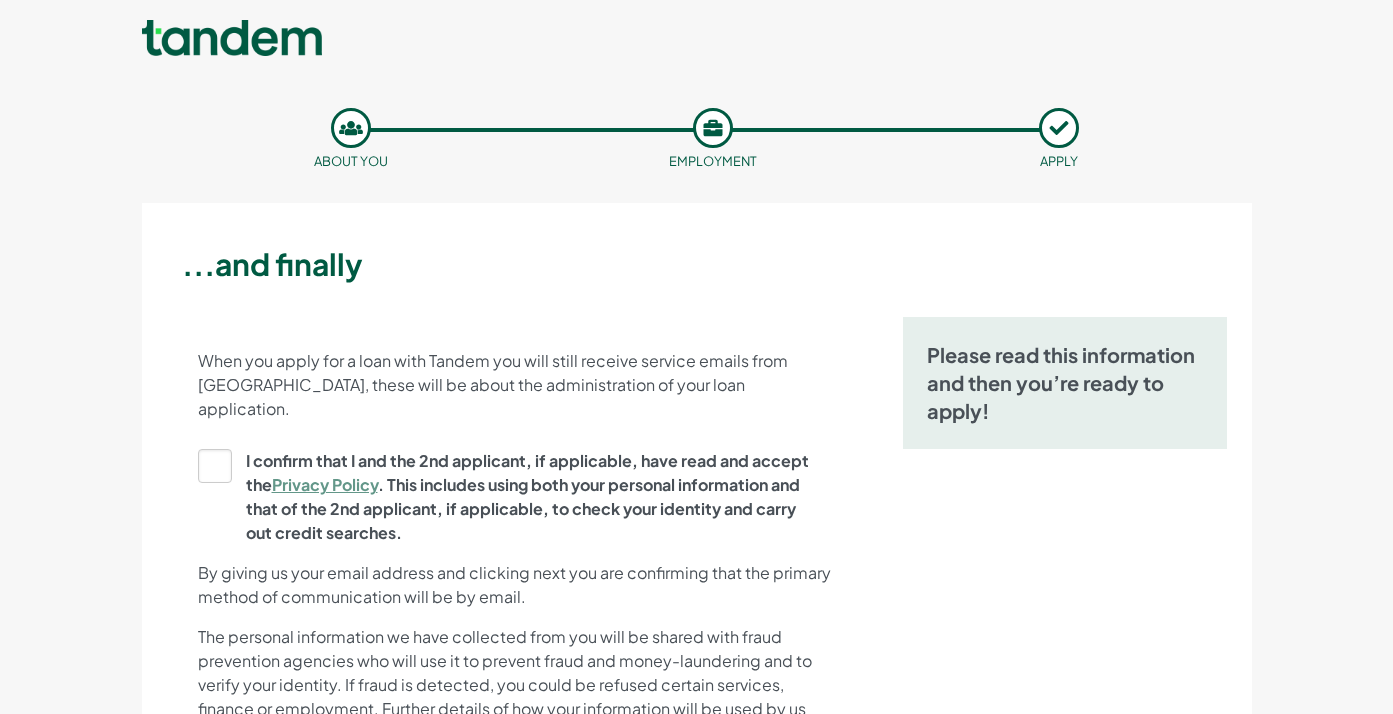 click on "I confirm that I and the 2nd applicant, if applicable, have read and accept the  Privacy Policy . This includes using both your personal information and that of the 2nd applicant, if applicable, to check your identity and carry out credit searches." at bounding box center (508, 497) 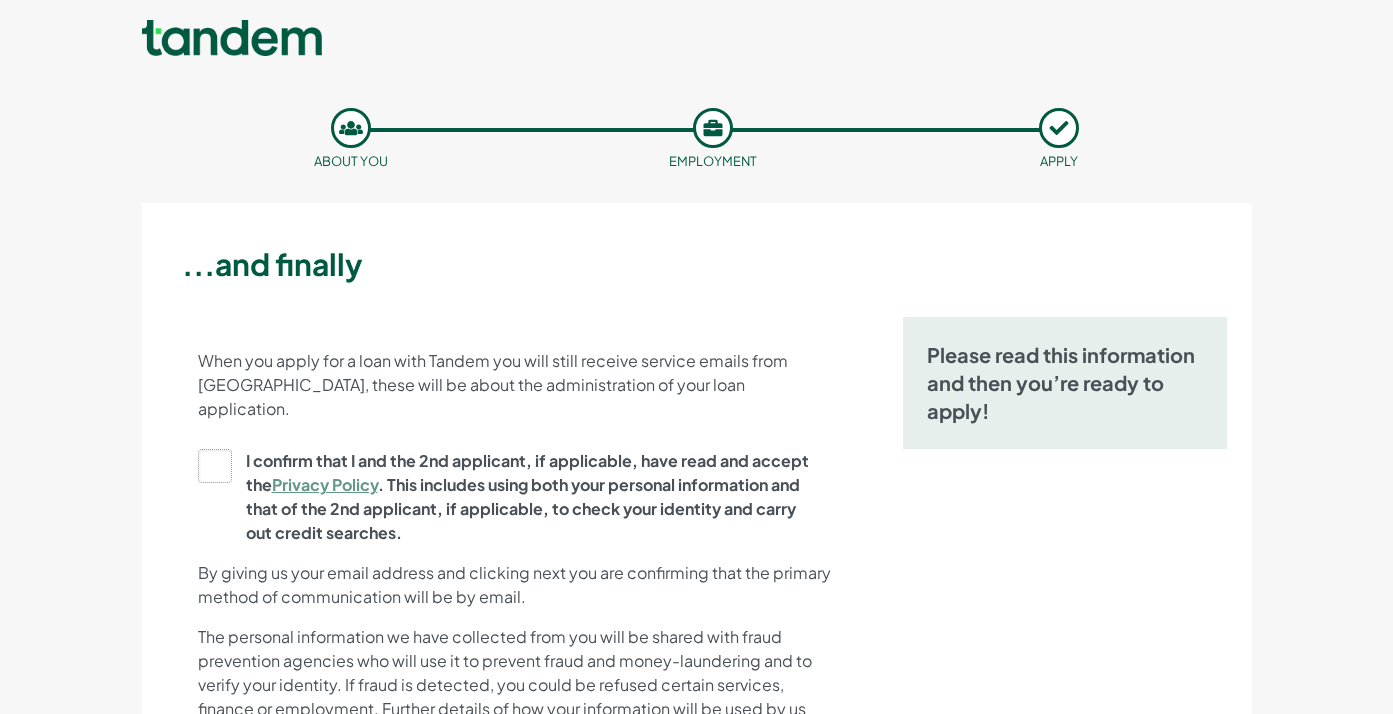 click on "I confirm that I and the 2nd applicant, if applicable, have read and accept the  Privacy Policy . This includes using both your personal information and that of the 2nd applicant, if applicable, to check your identity and carry out credit searches." at bounding box center (-9795, 497) 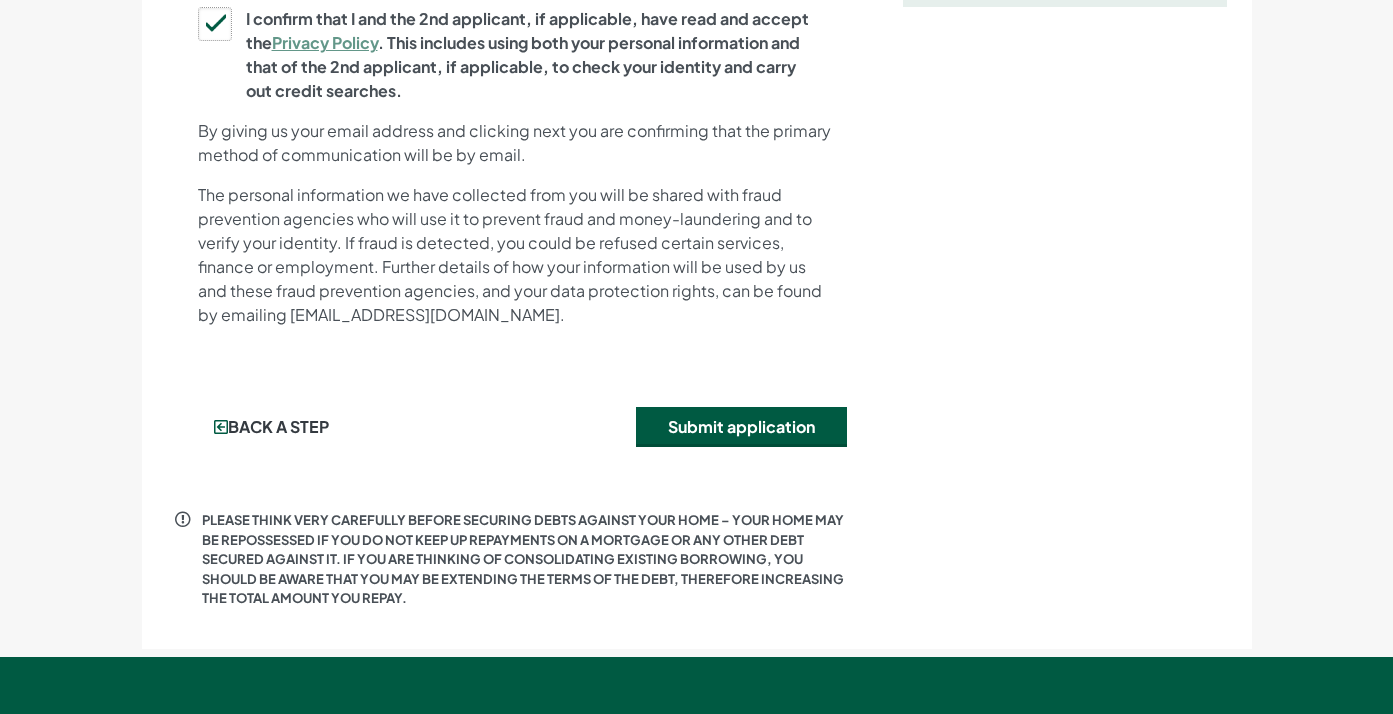 scroll, scrollTop: 523, scrollLeft: 0, axis: vertical 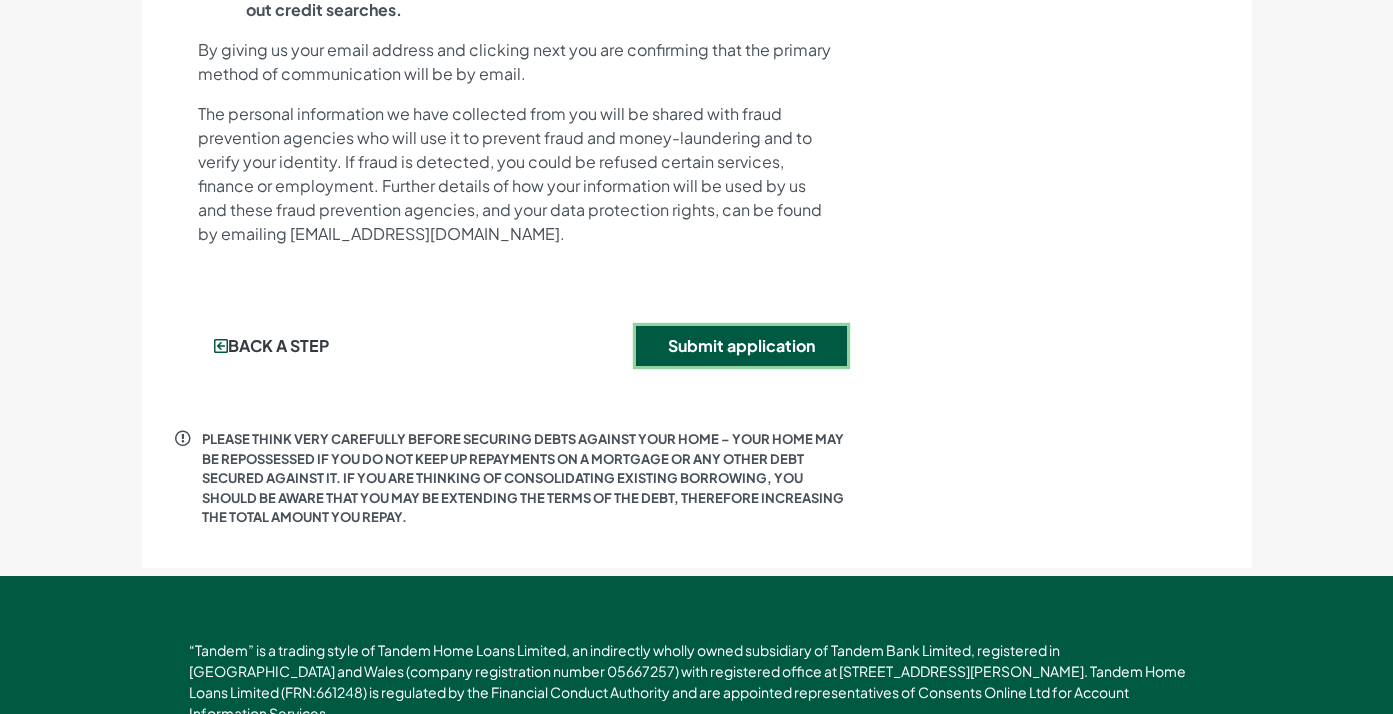 click on "Submit application" at bounding box center [741, 346] 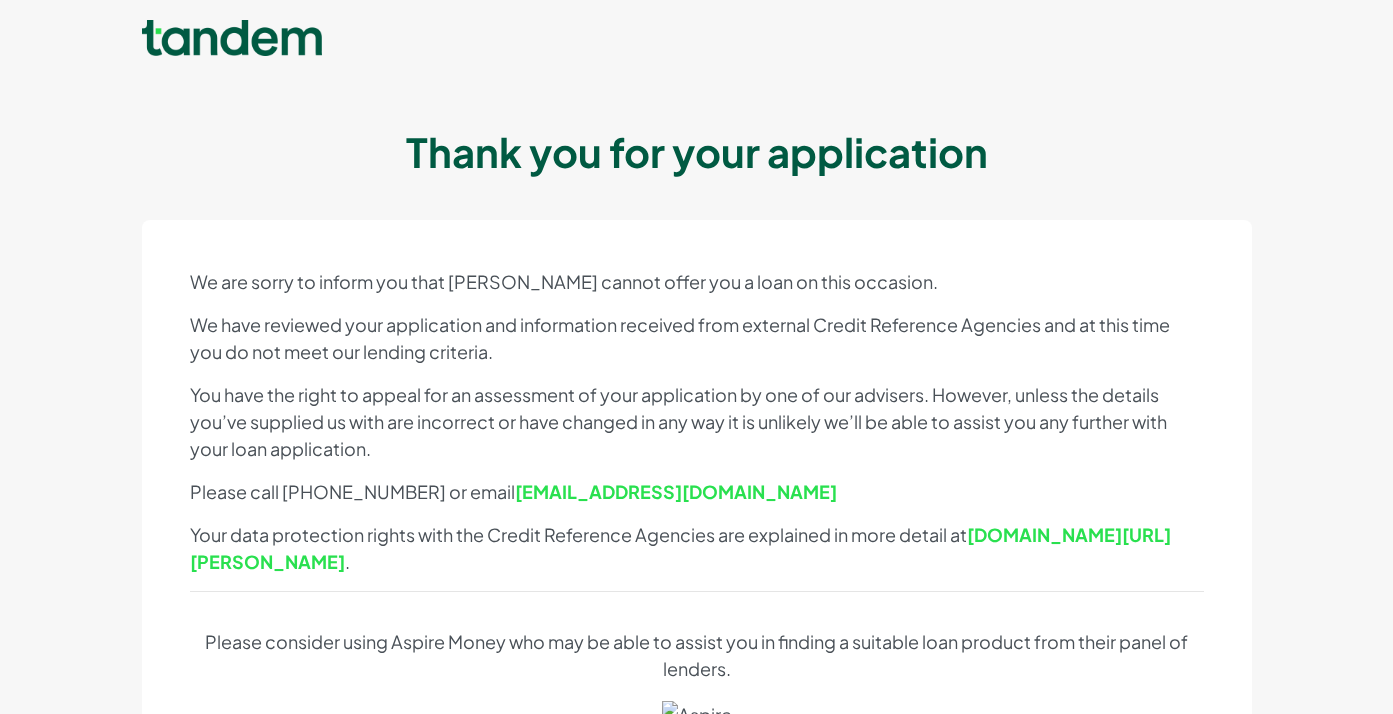 scroll, scrollTop: 0, scrollLeft: 0, axis: both 